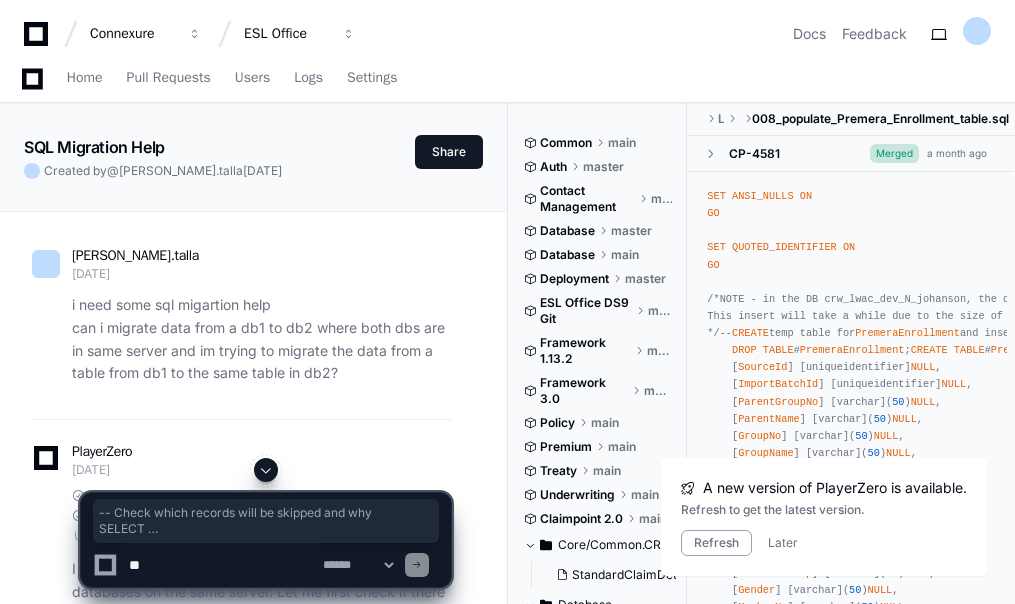 scroll, scrollTop: 112435, scrollLeft: 0, axis: vertical 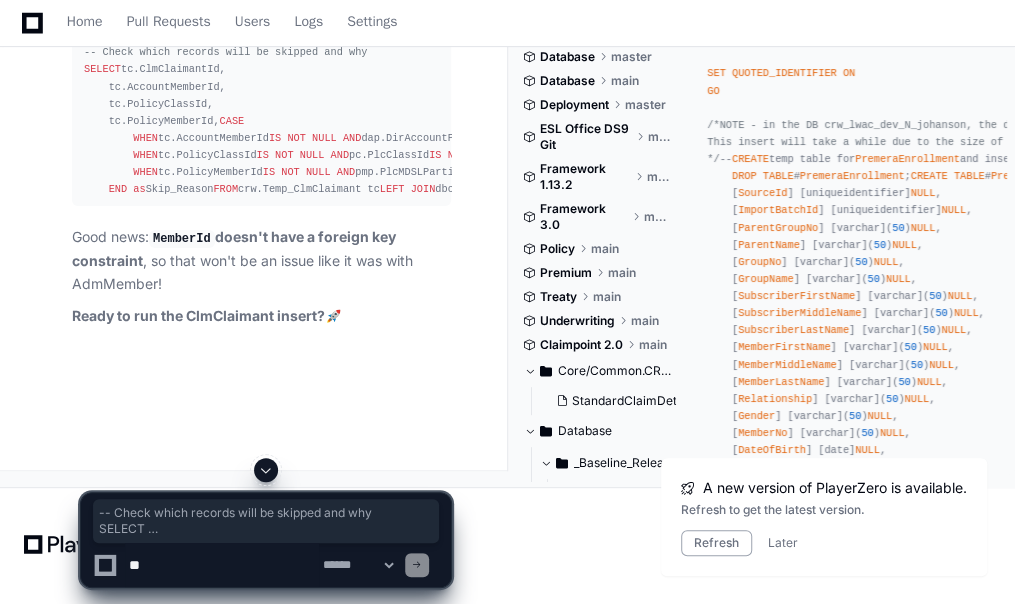 click 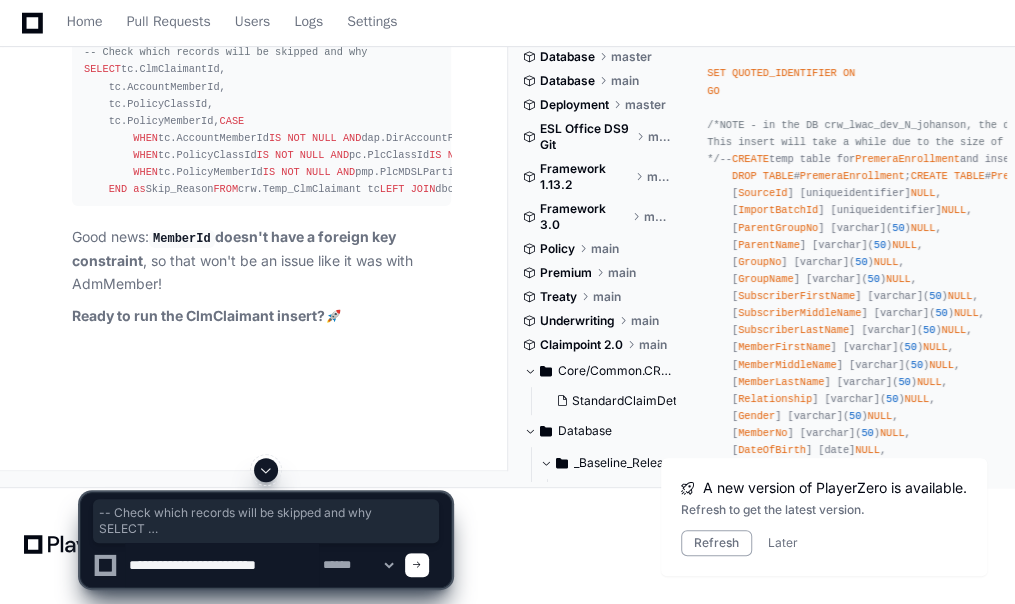 scroll, scrollTop: 0, scrollLeft: 0, axis: both 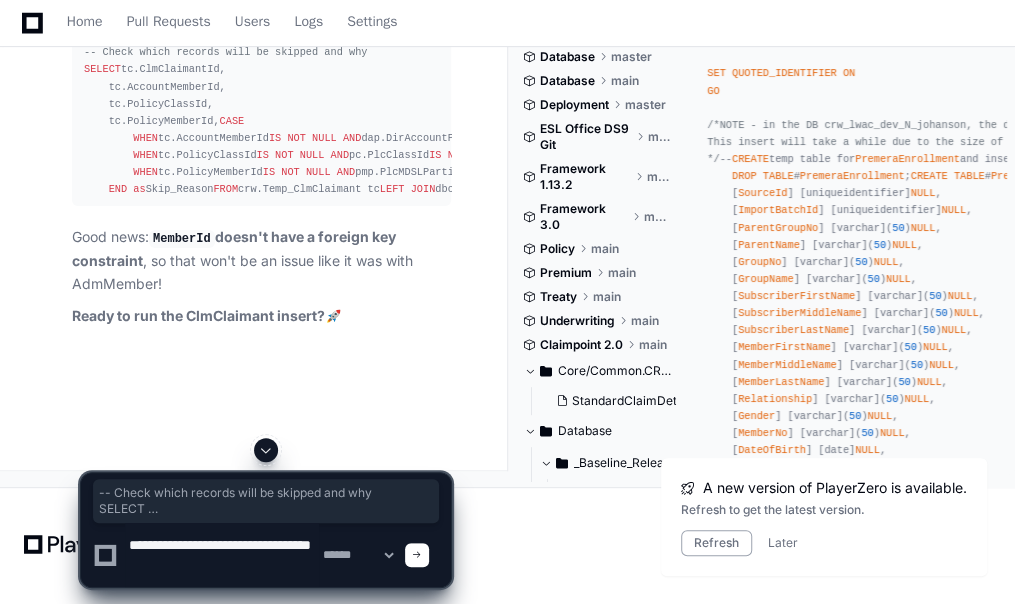 paste on "**********" 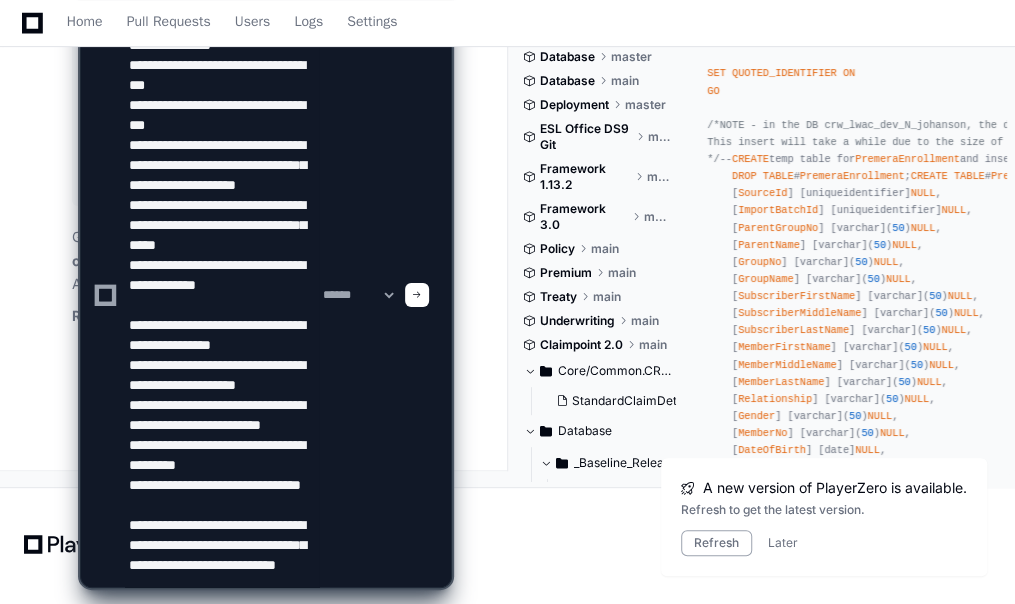scroll, scrollTop: 326, scrollLeft: 0, axis: vertical 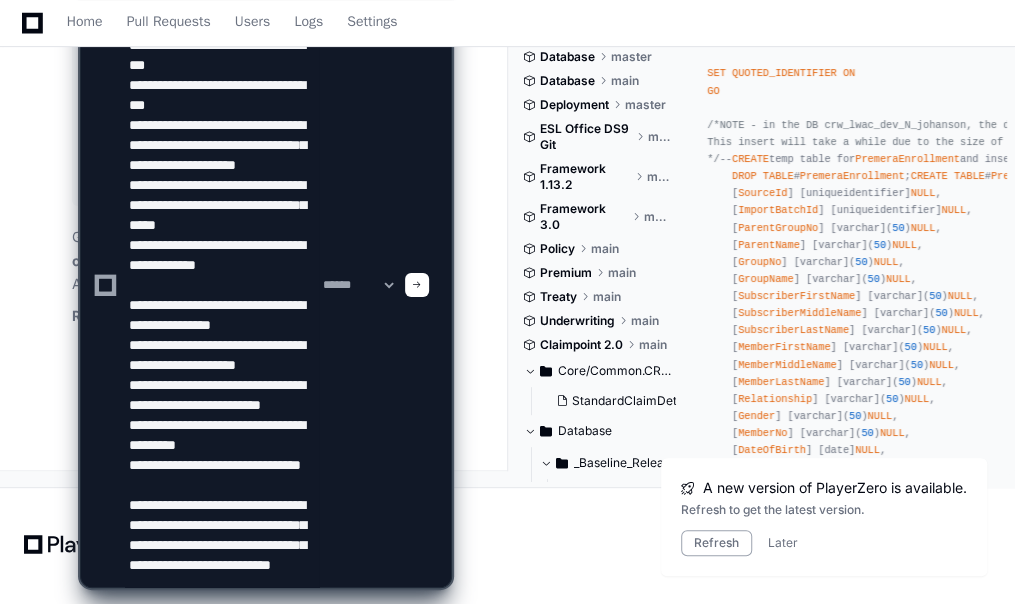 type on "**********" 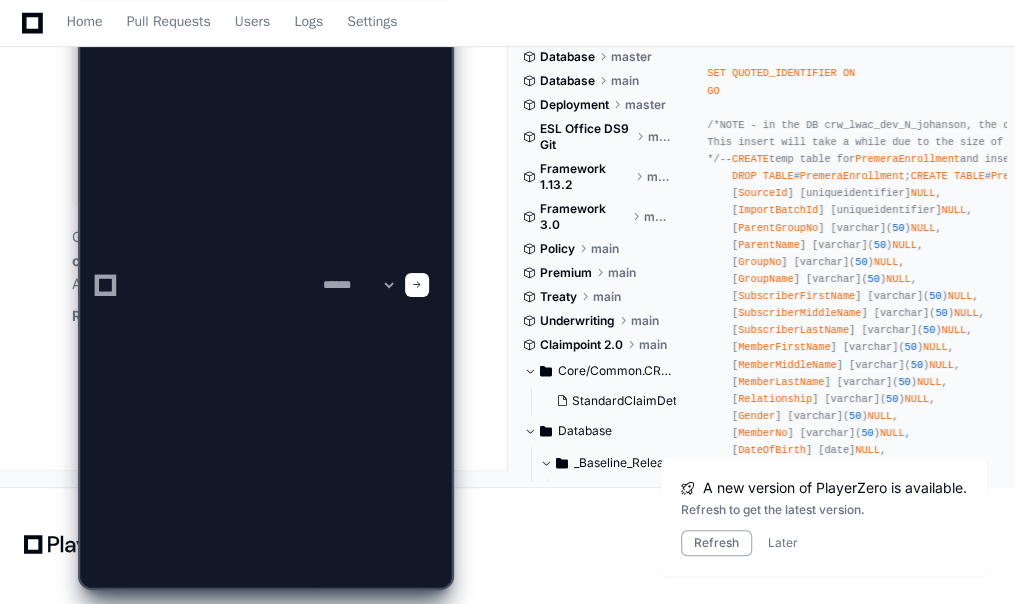 scroll, scrollTop: 0, scrollLeft: 0, axis: both 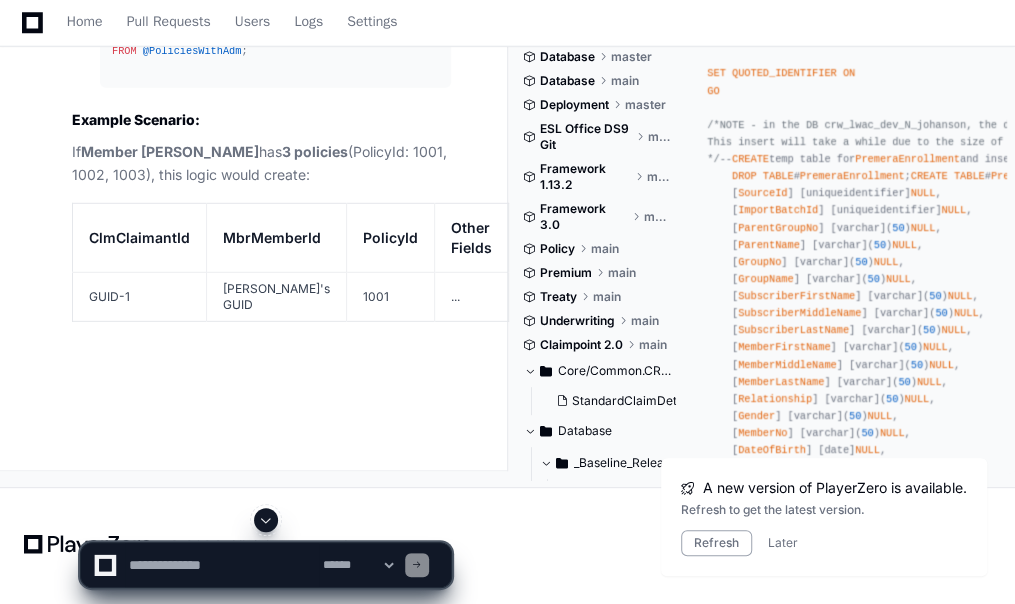 click 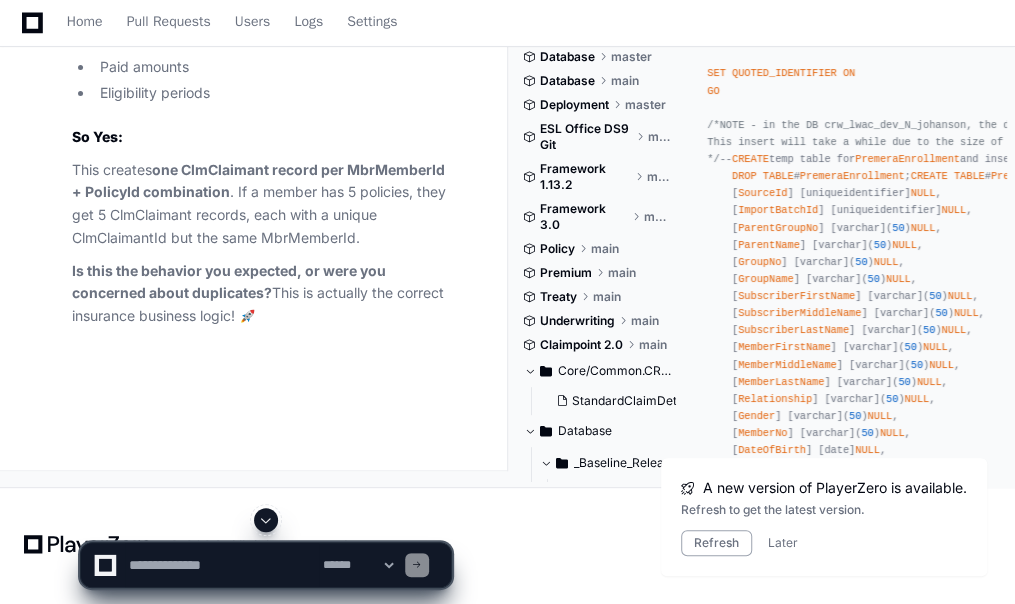 scroll, scrollTop: 128719, scrollLeft: 0, axis: vertical 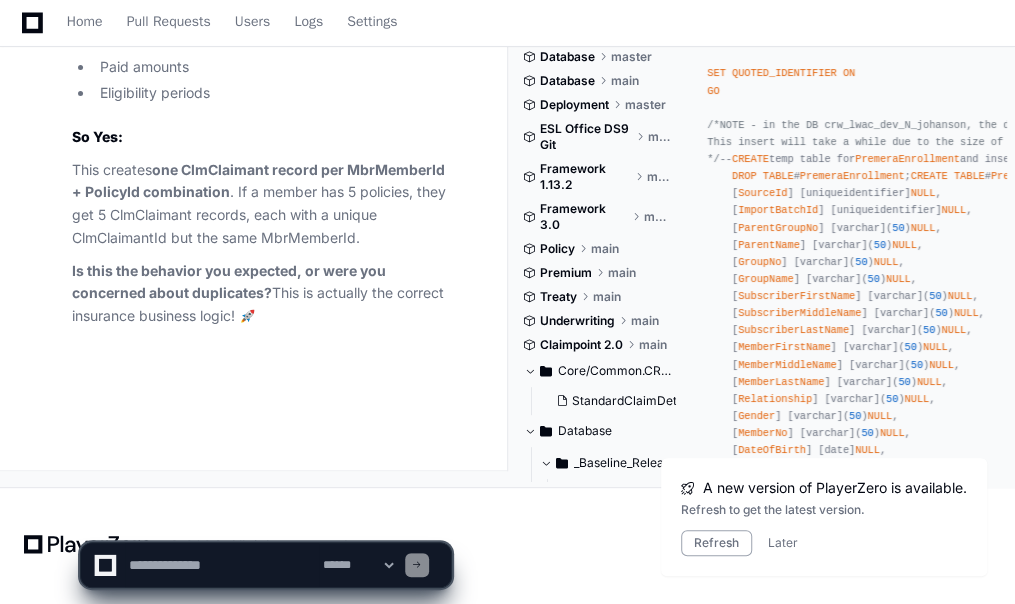 click 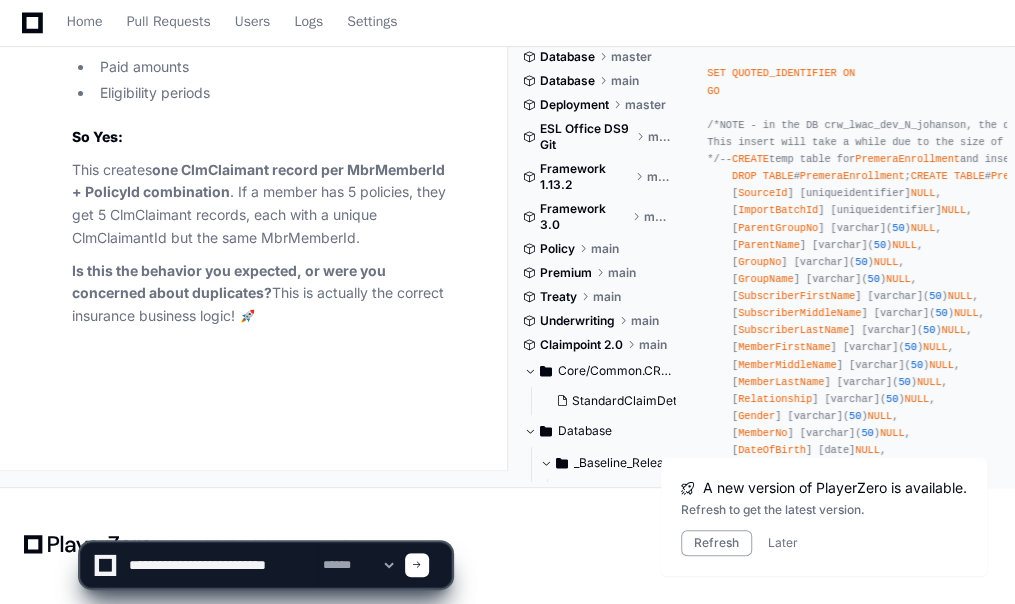 scroll, scrollTop: 0, scrollLeft: 0, axis: both 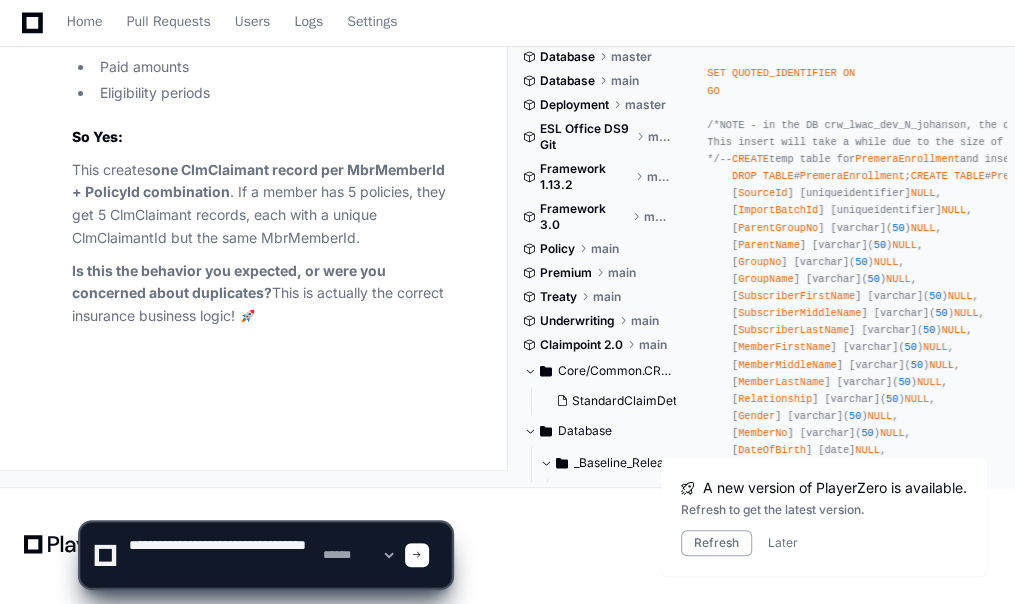 type on "**********" 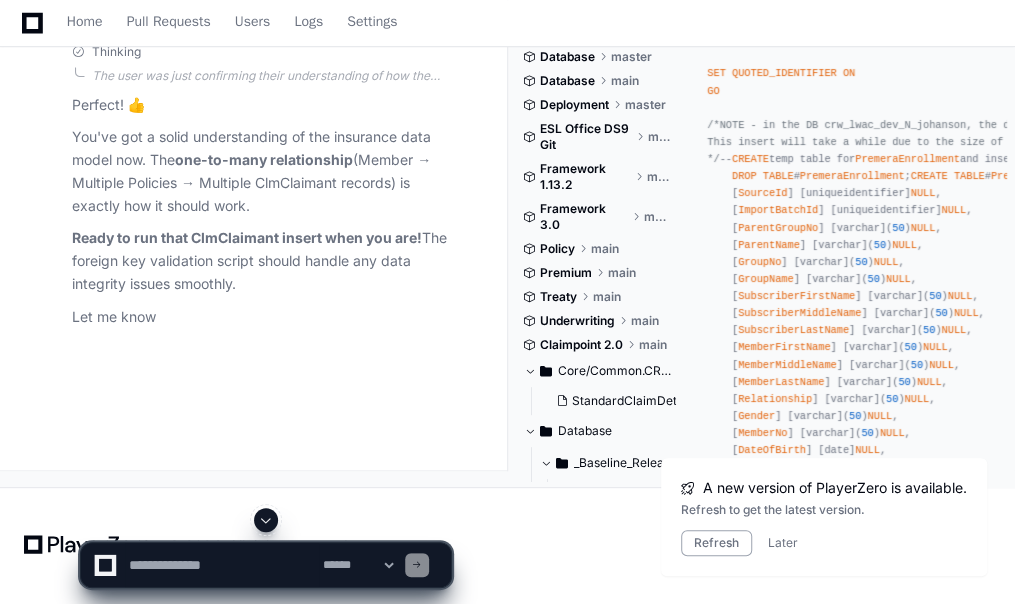 scroll, scrollTop: 0, scrollLeft: 0, axis: both 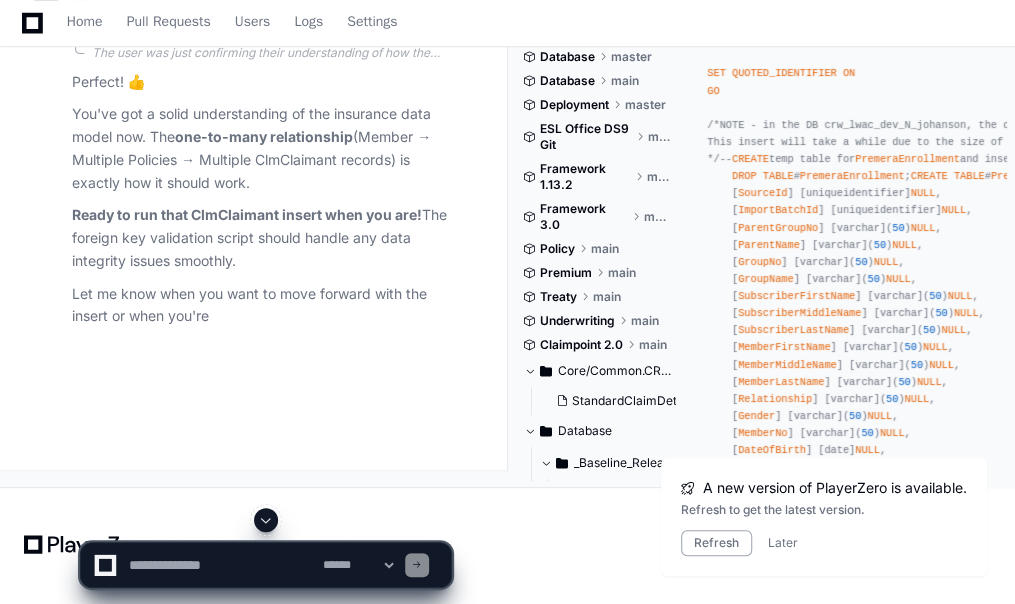 click 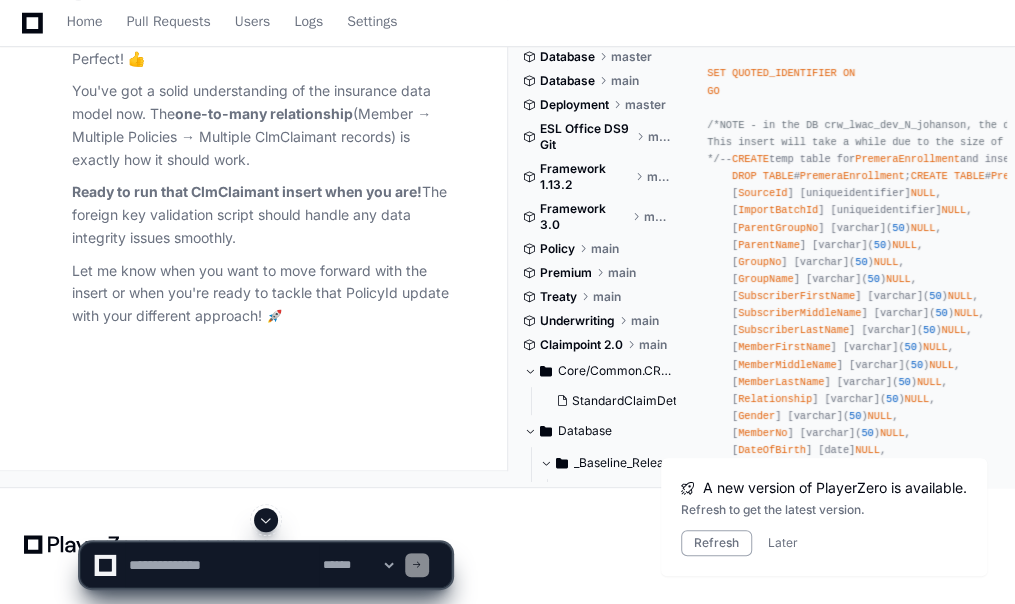 paste on "**********" 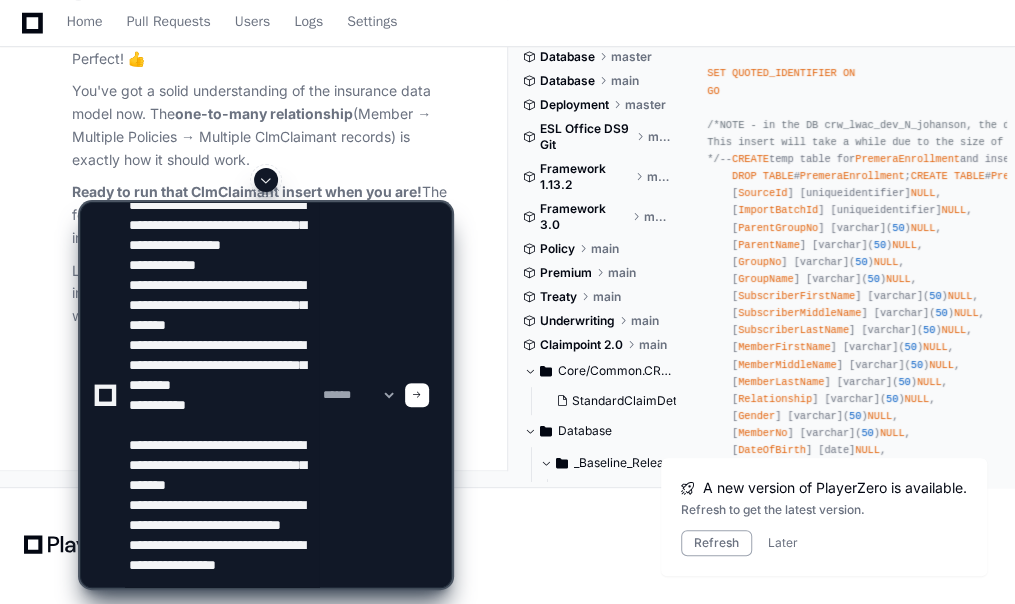 scroll, scrollTop: 206, scrollLeft: 0, axis: vertical 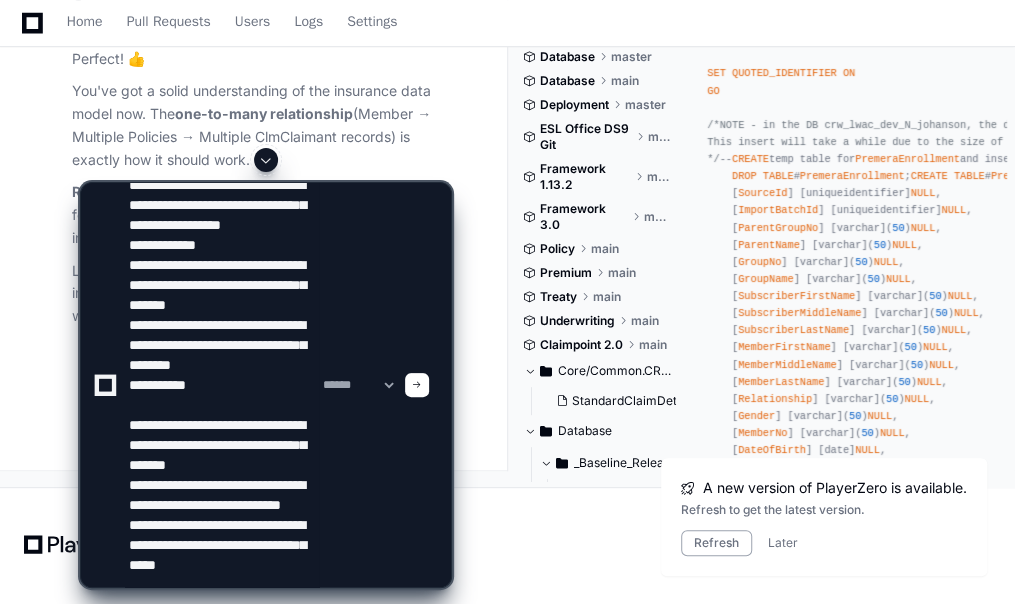 type on "**********" 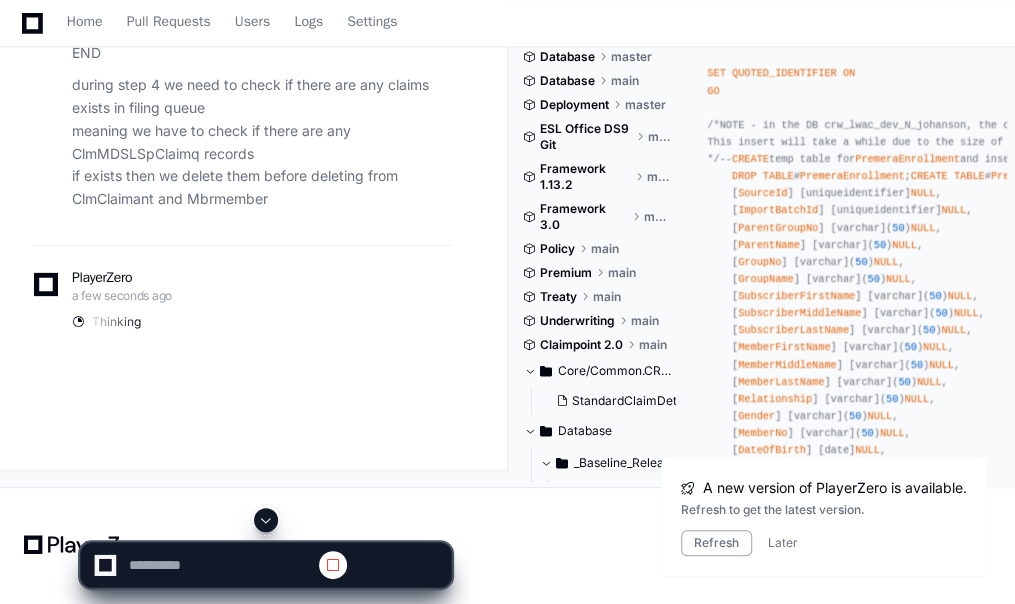 scroll, scrollTop: 0, scrollLeft: 0, axis: both 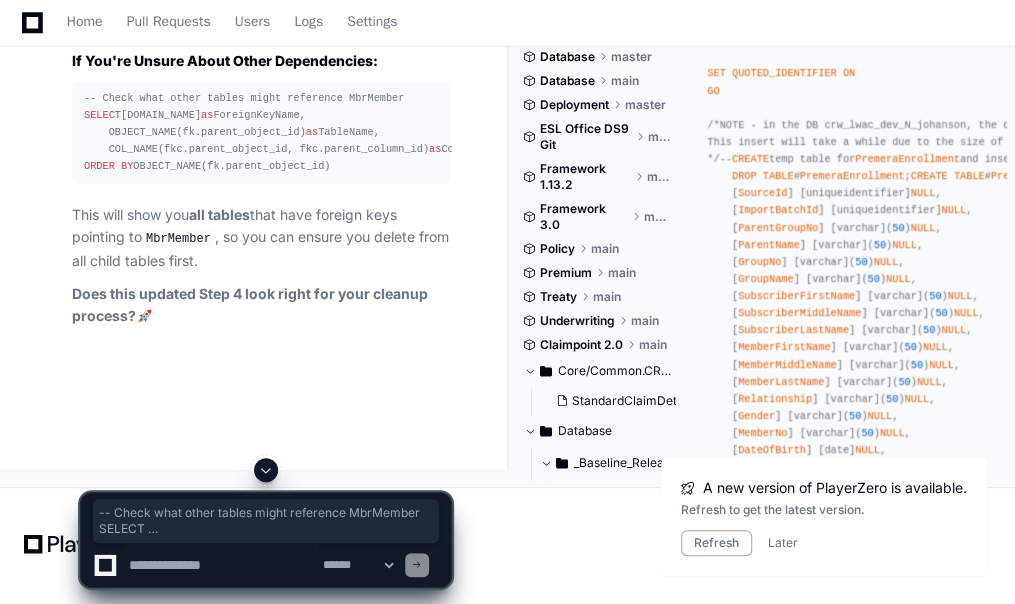 drag, startPoint x: 83, startPoint y: 230, endPoint x: 327, endPoint y: 366, distance: 279.34207 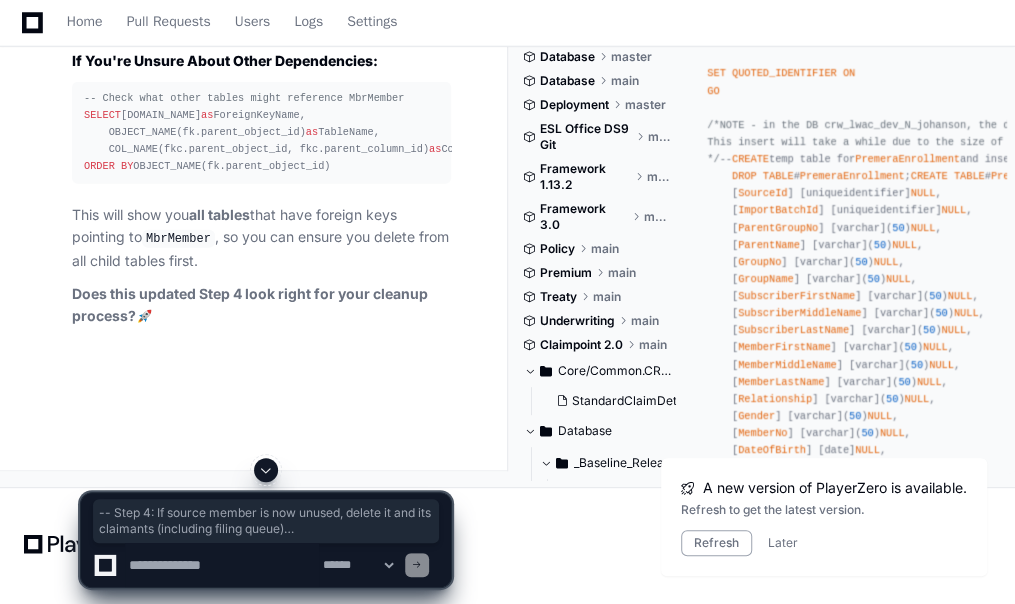 drag, startPoint x: 84, startPoint y: 72, endPoint x: 133, endPoint y: 358, distance: 290.1672 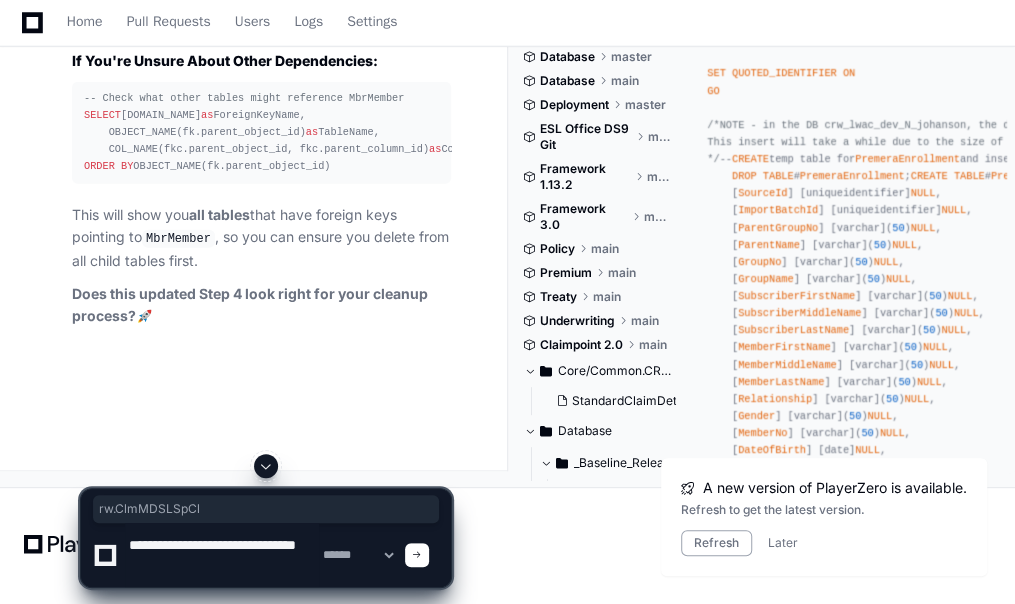 drag, startPoint x: 255, startPoint y: 142, endPoint x: 335, endPoint y: 141, distance: 80.00625 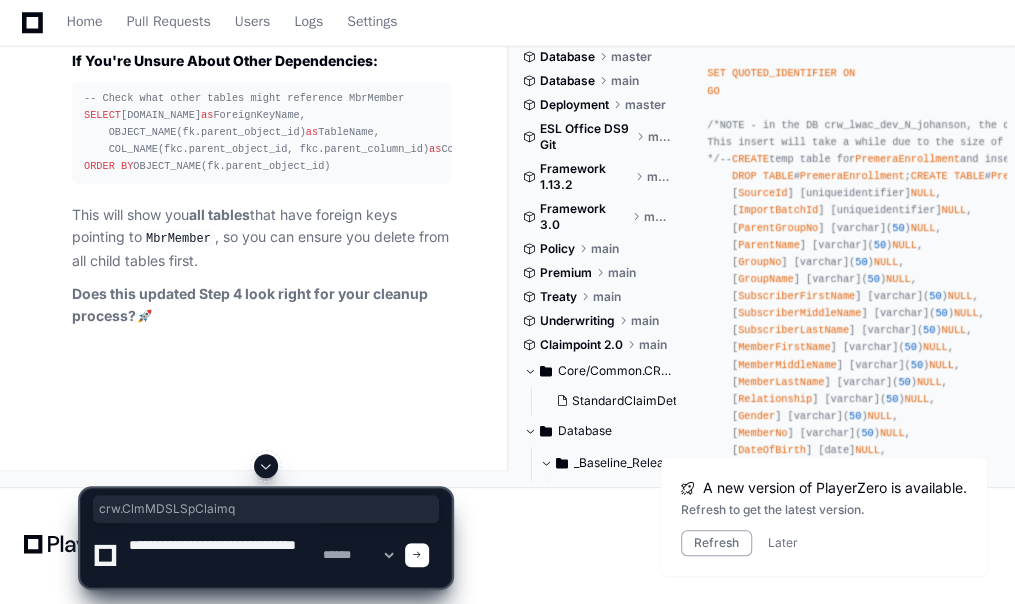 drag, startPoint x: 248, startPoint y: 142, endPoint x: 356, endPoint y: 140, distance: 108.01852 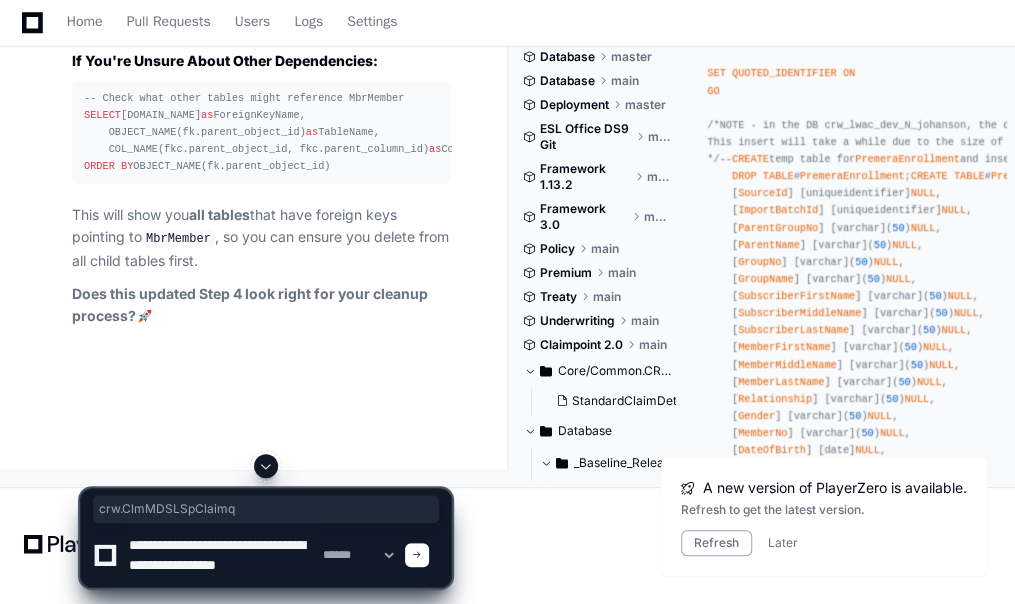 scroll, scrollTop: 6, scrollLeft: 0, axis: vertical 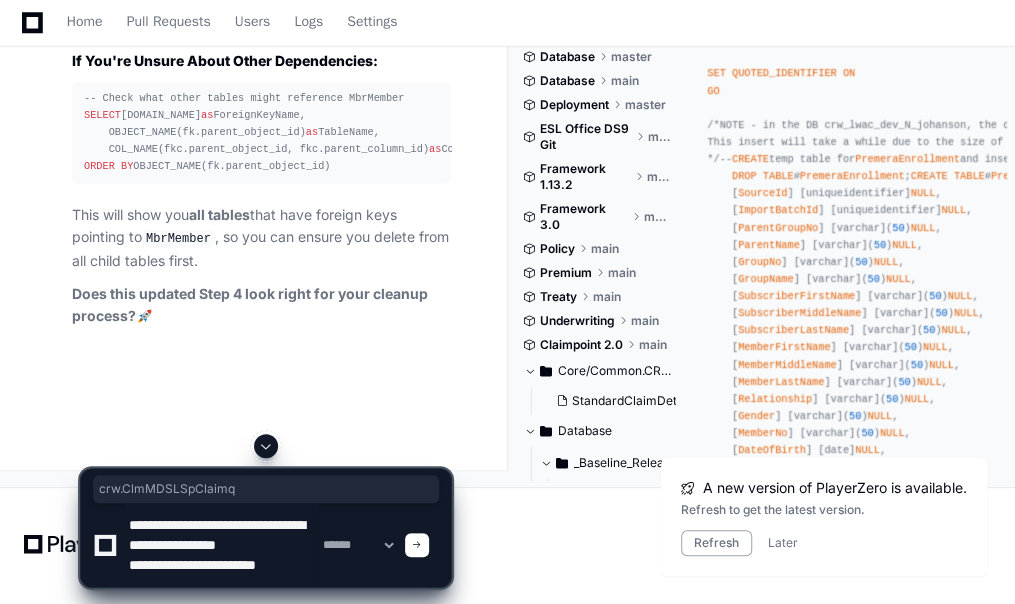 type on "**********" 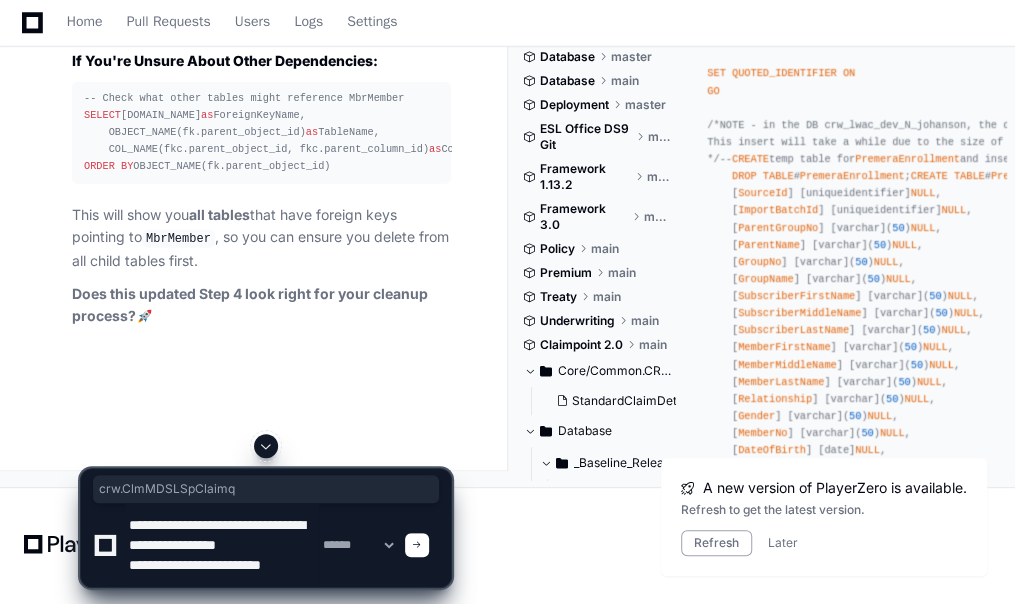 scroll, scrollTop: 26, scrollLeft: 0, axis: vertical 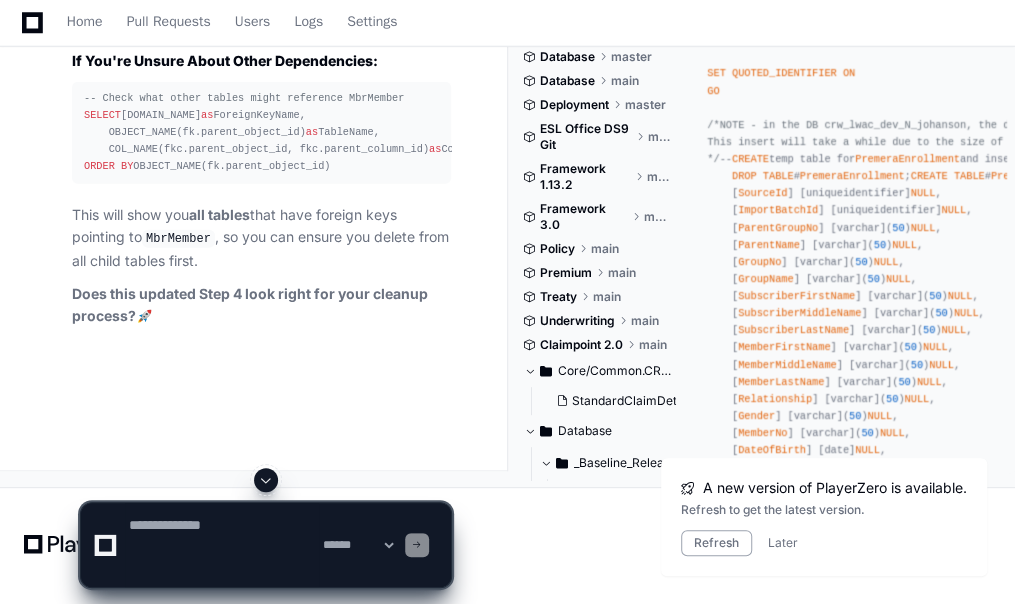 type 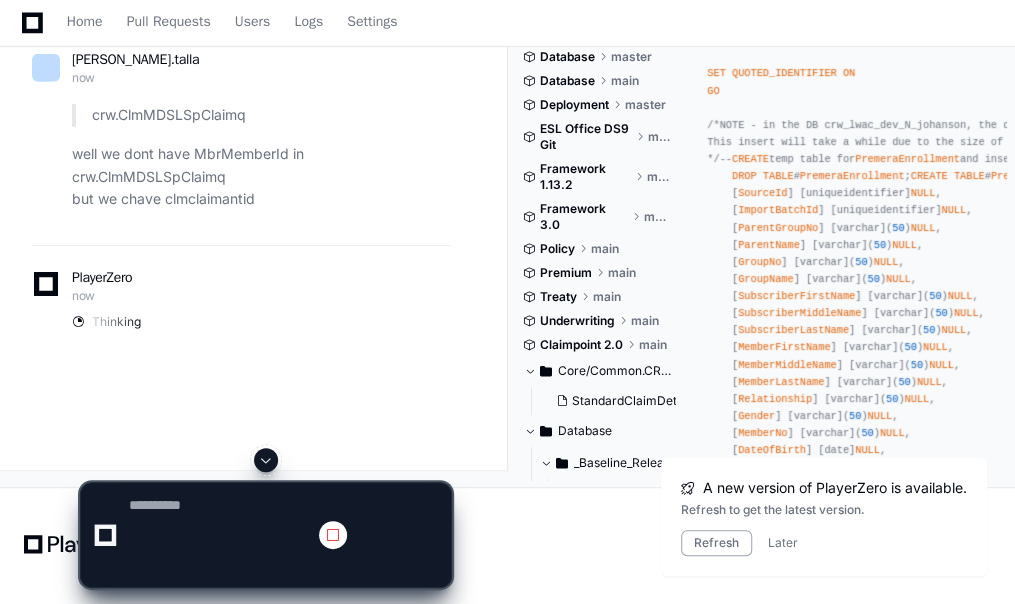 scroll, scrollTop: 0, scrollLeft: 0, axis: both 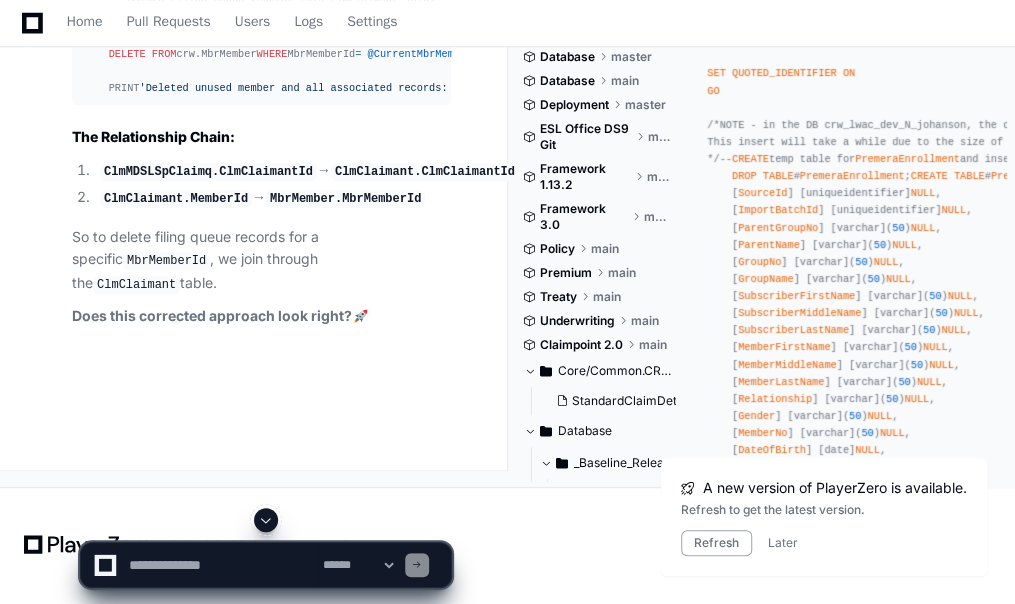click 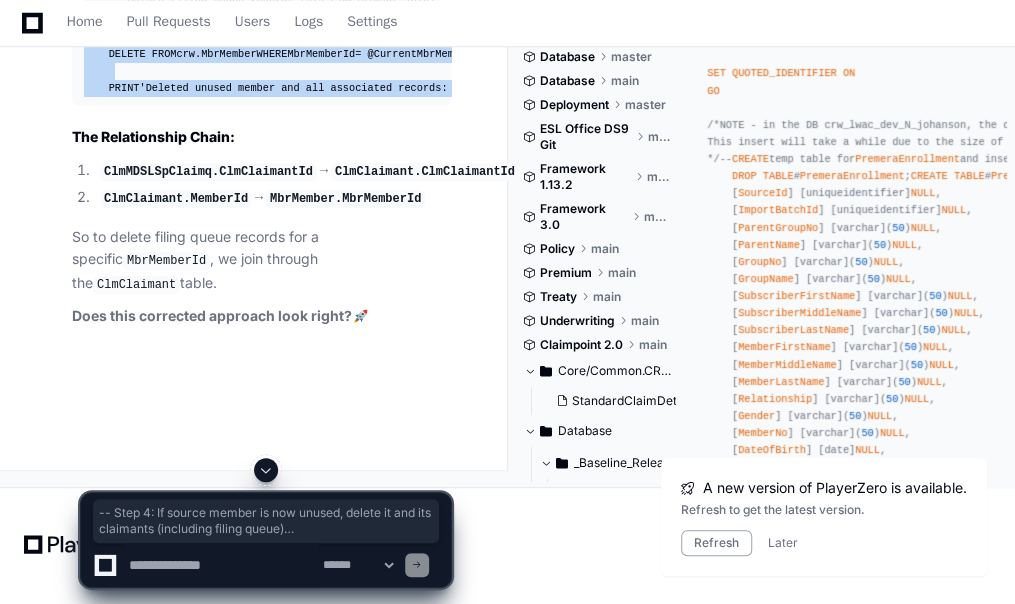 scroll, scrollTop: 132924, scrollLeft: 0, axis: vertical 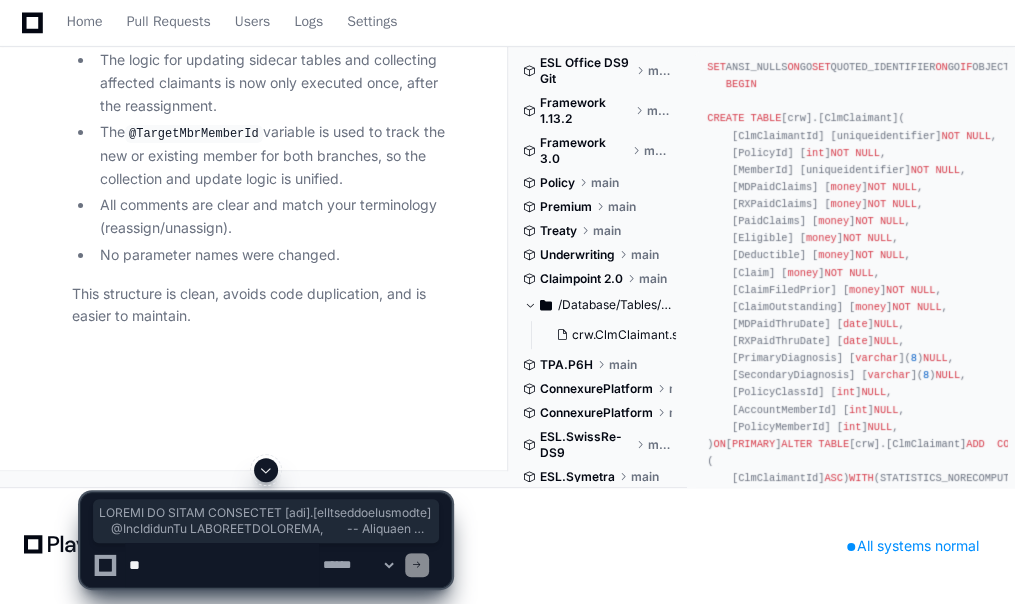 click 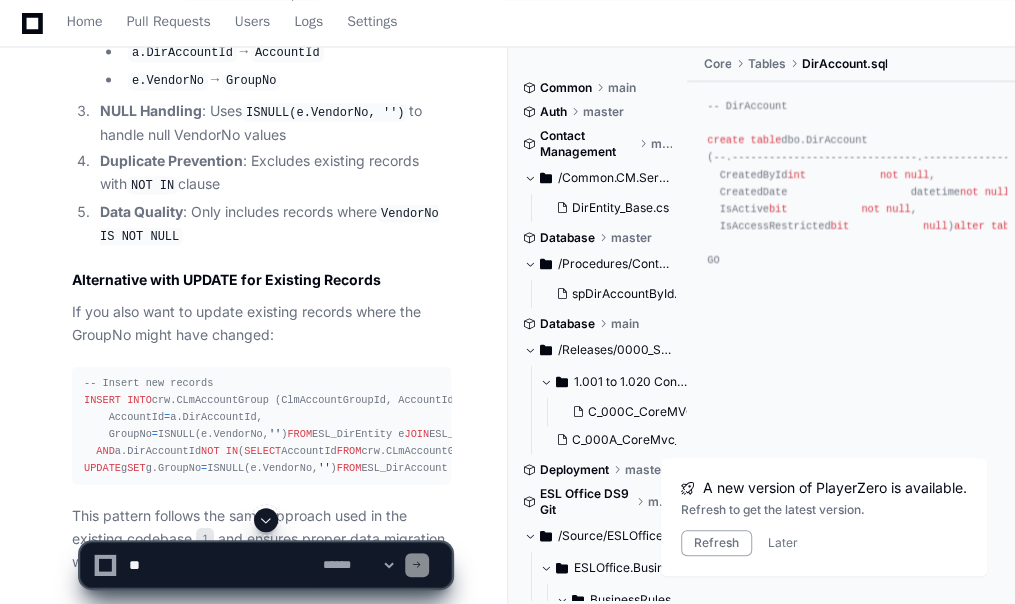 scroll, scrollTop: 1819, scrollLeft: 0, axis: vertical 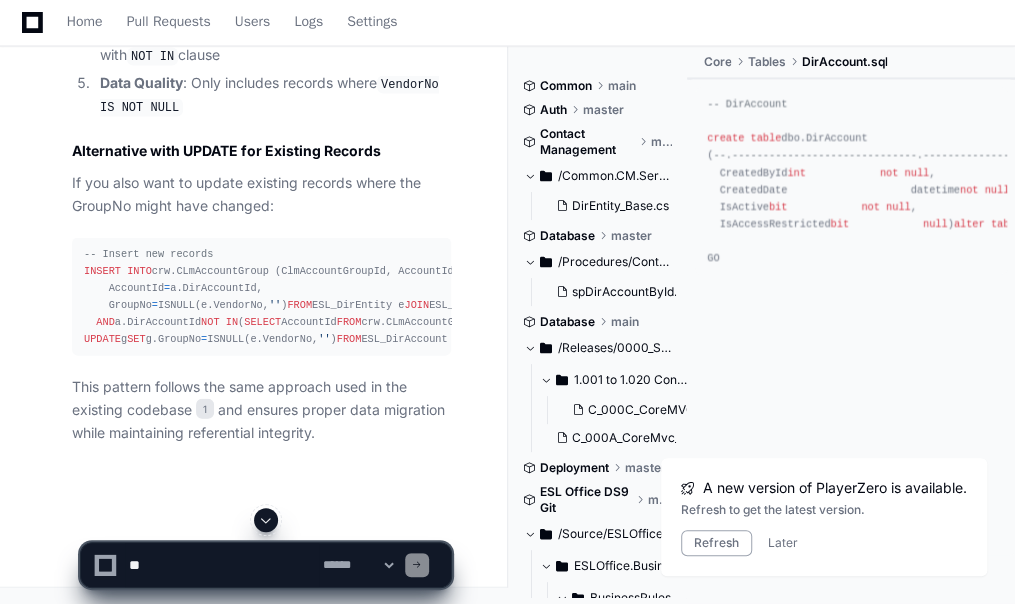 click 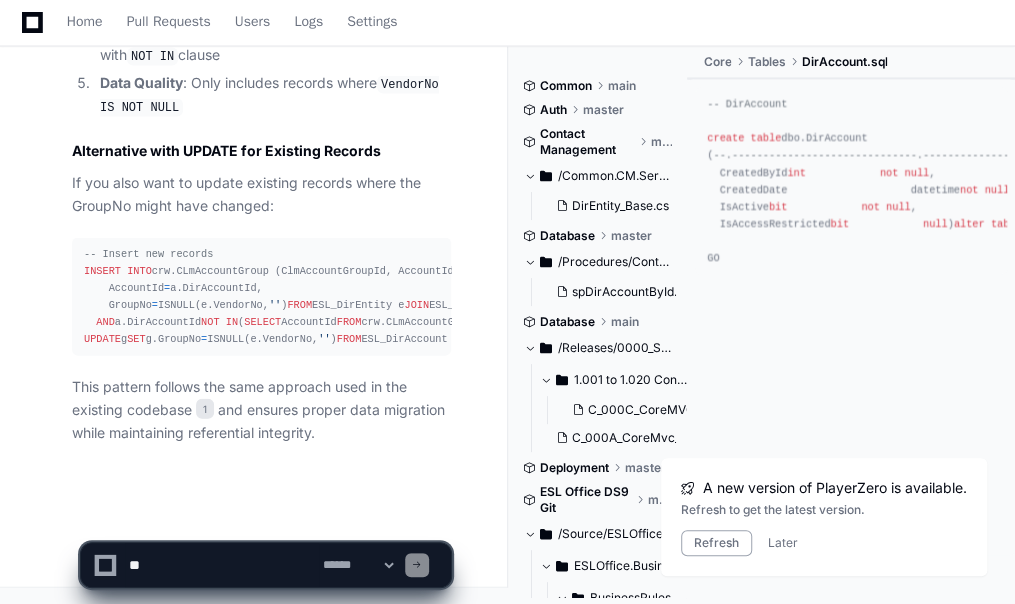 scroll, scrollTop: 1862, scrollLeft: 0, axis: vertical 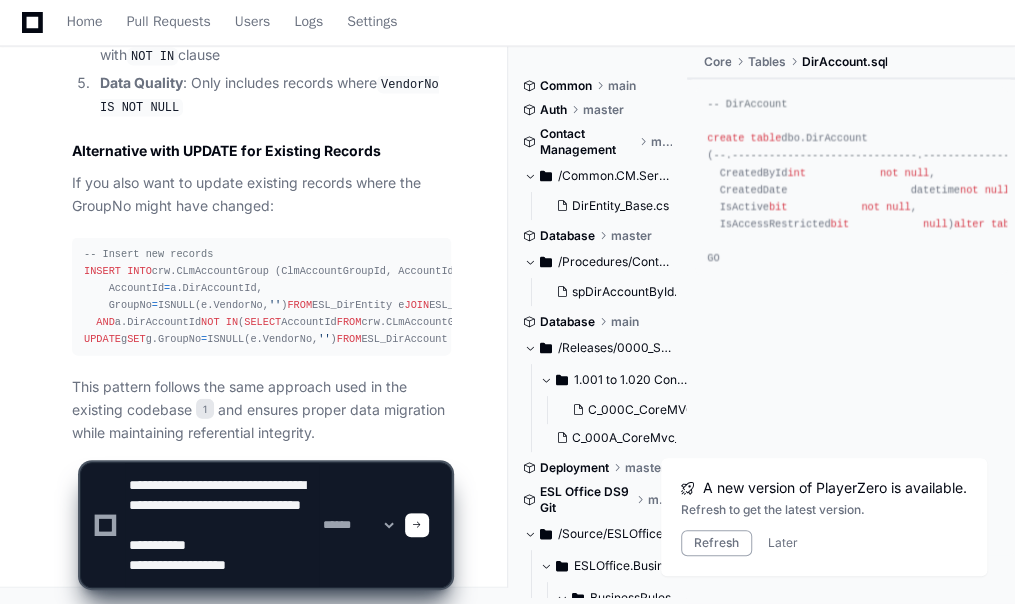 paste on "**********" 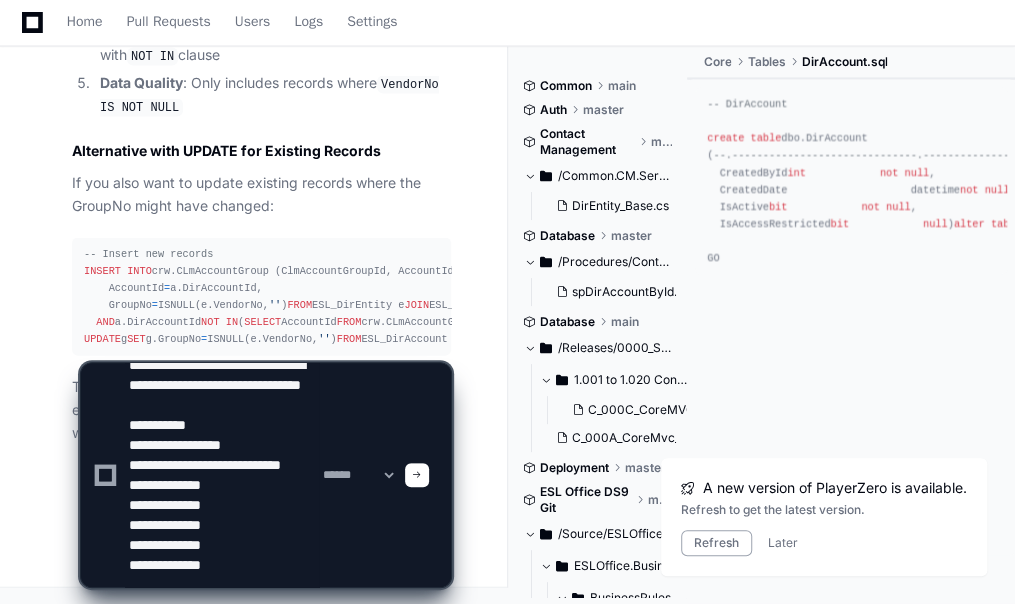 scroll, scrollTop: 46, scrollLeft: 0, axis: vertical 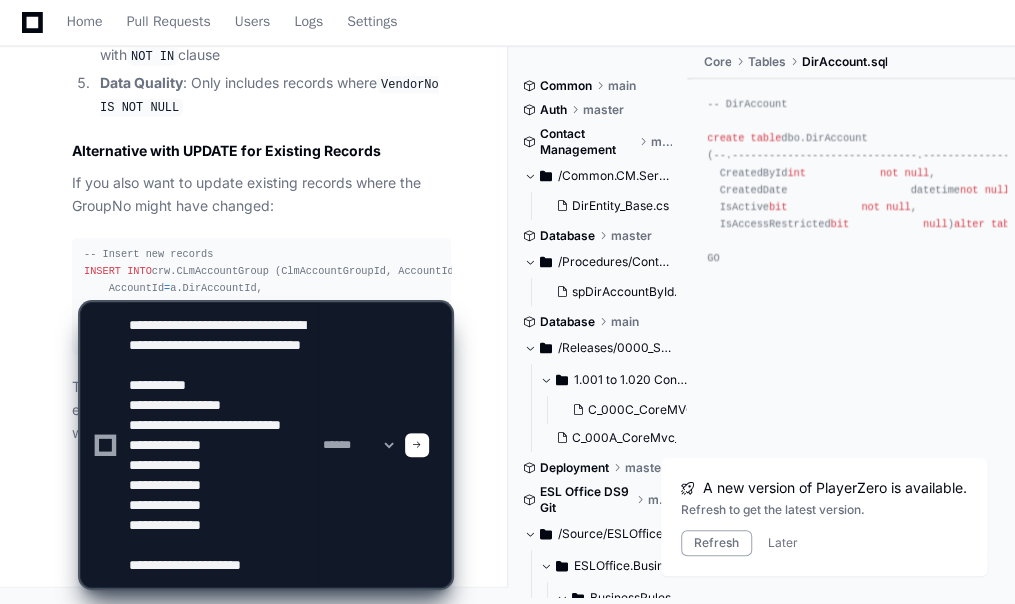 paste on "**********" 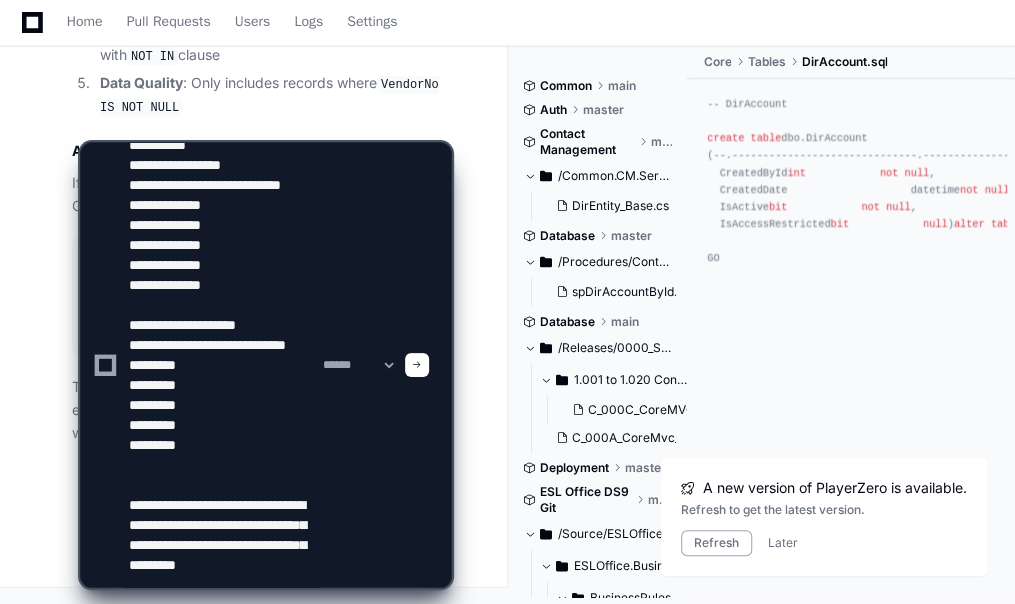 scroll, scrollTop: 166, scrollLeft: 0, axis: vertical 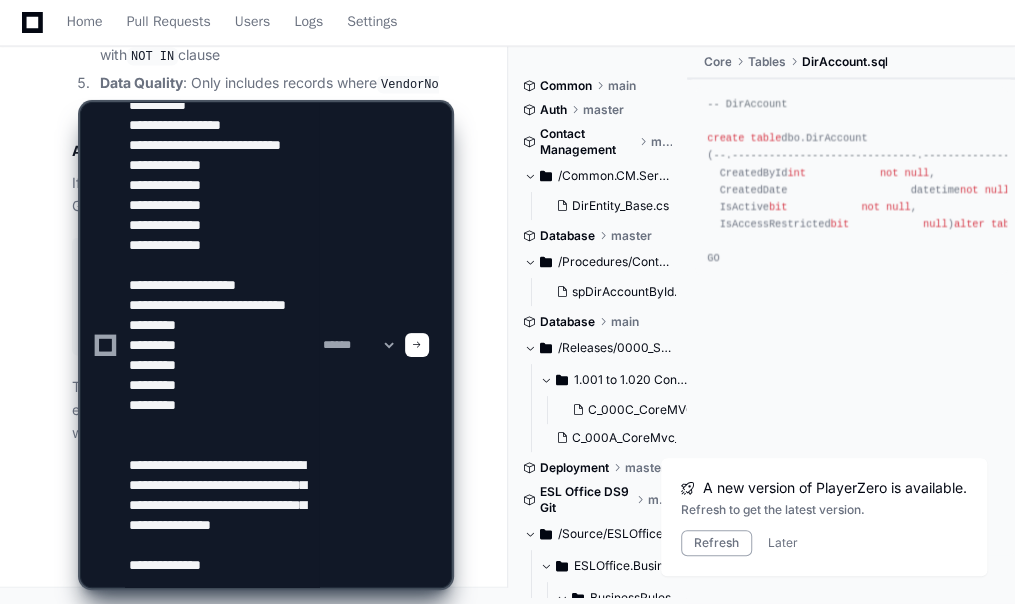 type on "**********" 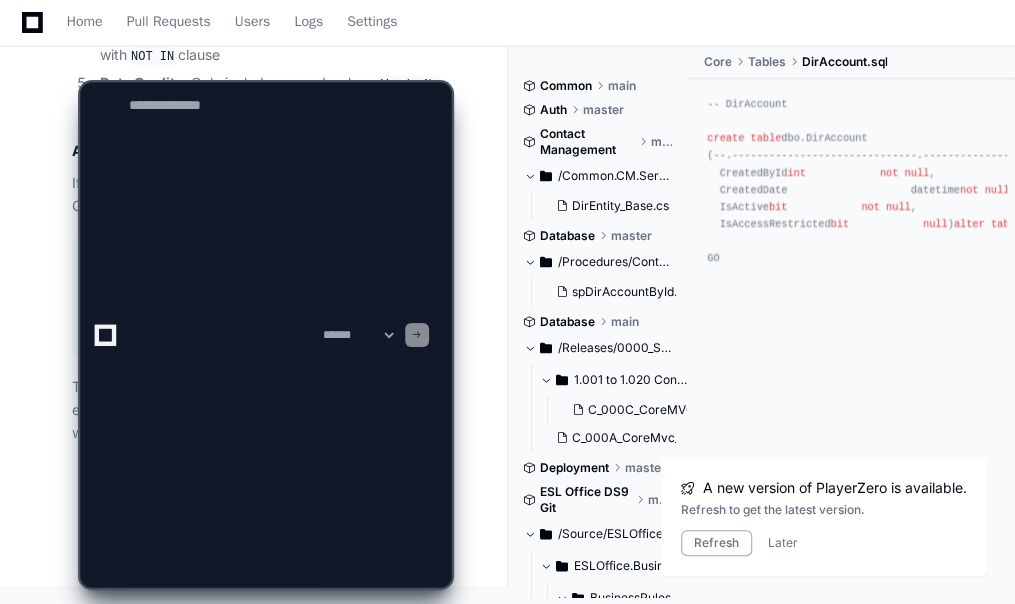 scroll, scrollTop: 0, scrollLeft: 0, axis: both 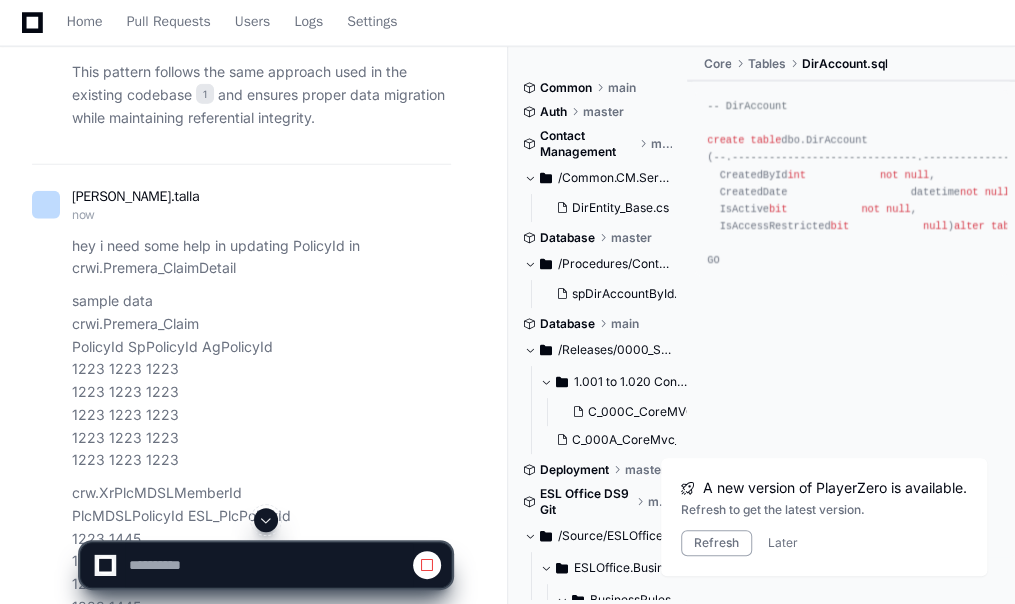 click 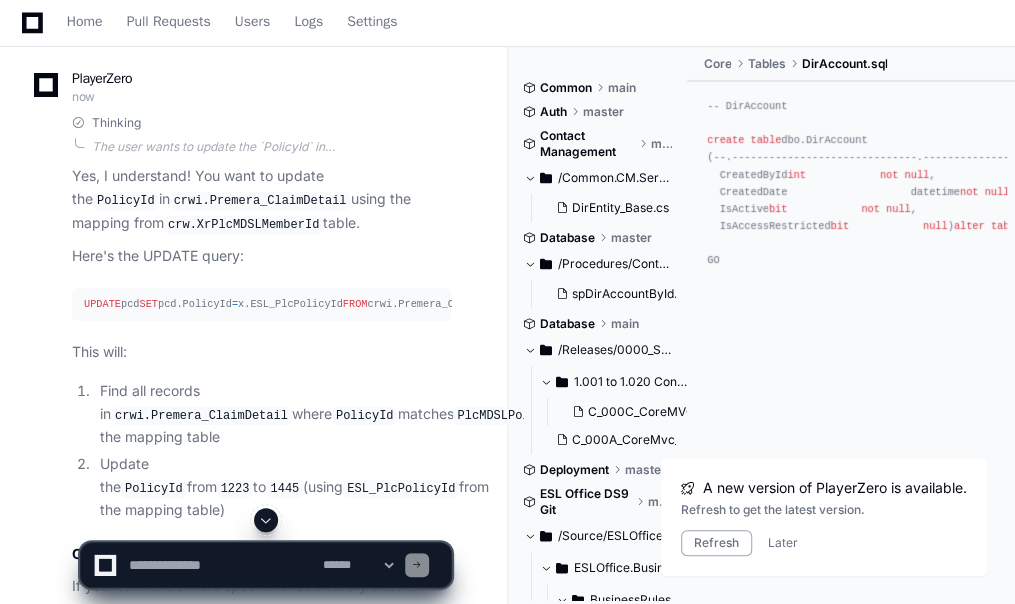 click 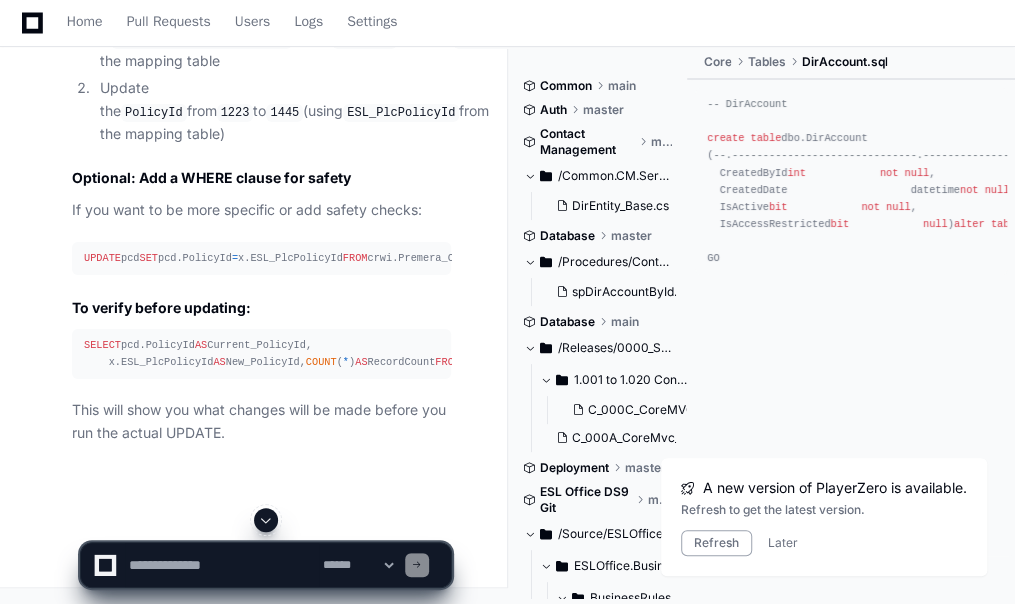 scroll, scrollTop: 3473, scrollLeft: 0, axis: vertical 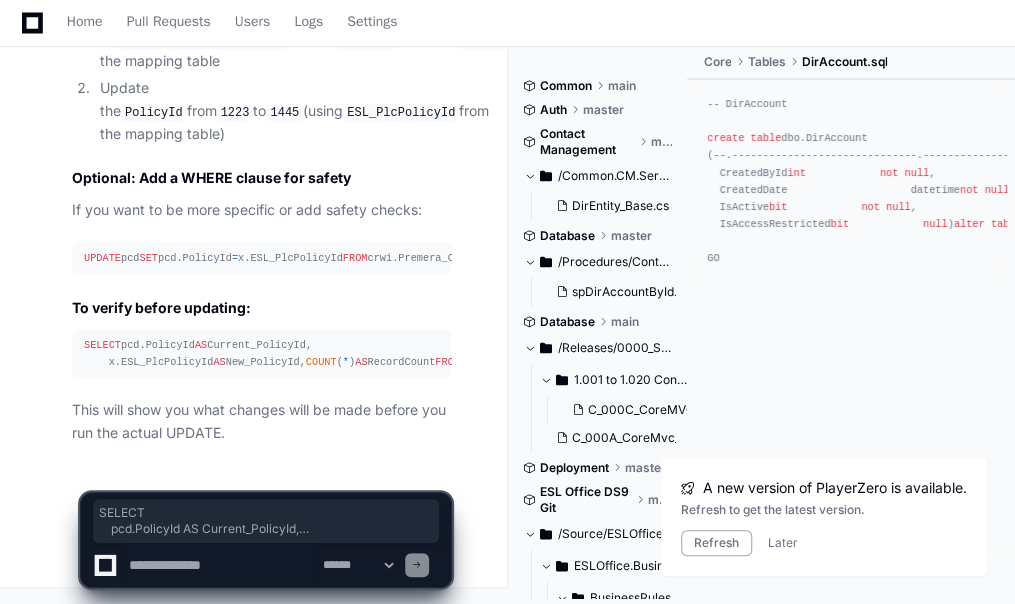 drag, startPoint x: 317, startPoint y: 365, endPoint x: 74, endPoint y: 259, distance: 265.1132 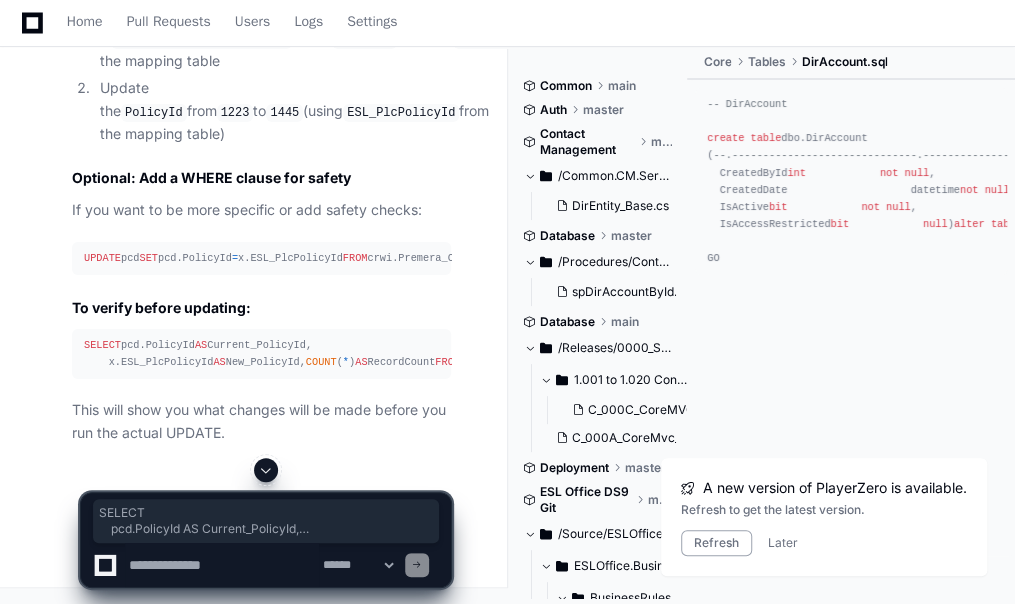 scroll, scrollTop: 3473, scrollLeft: 0, axis: vertical 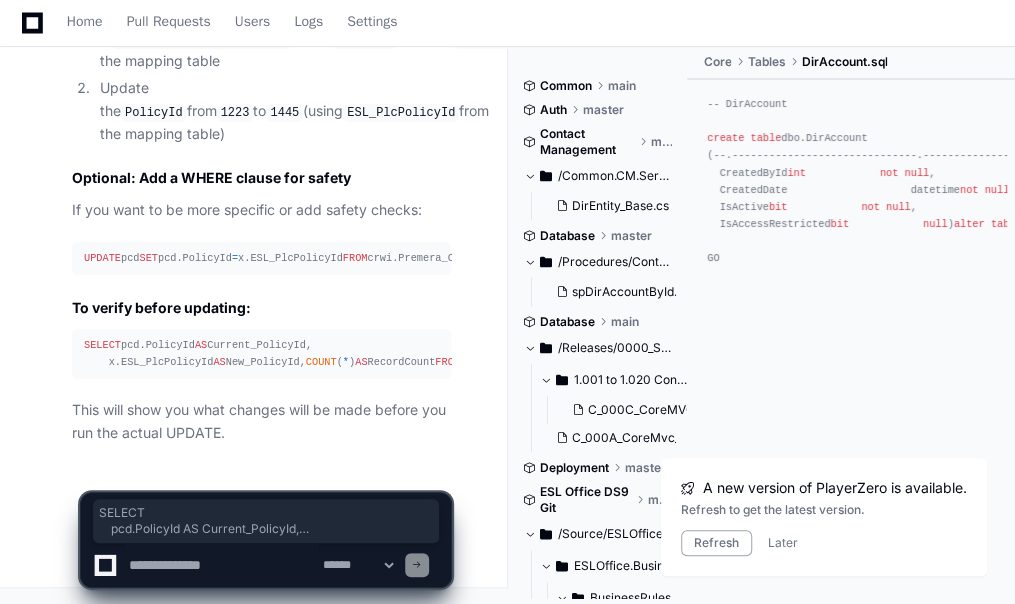 click 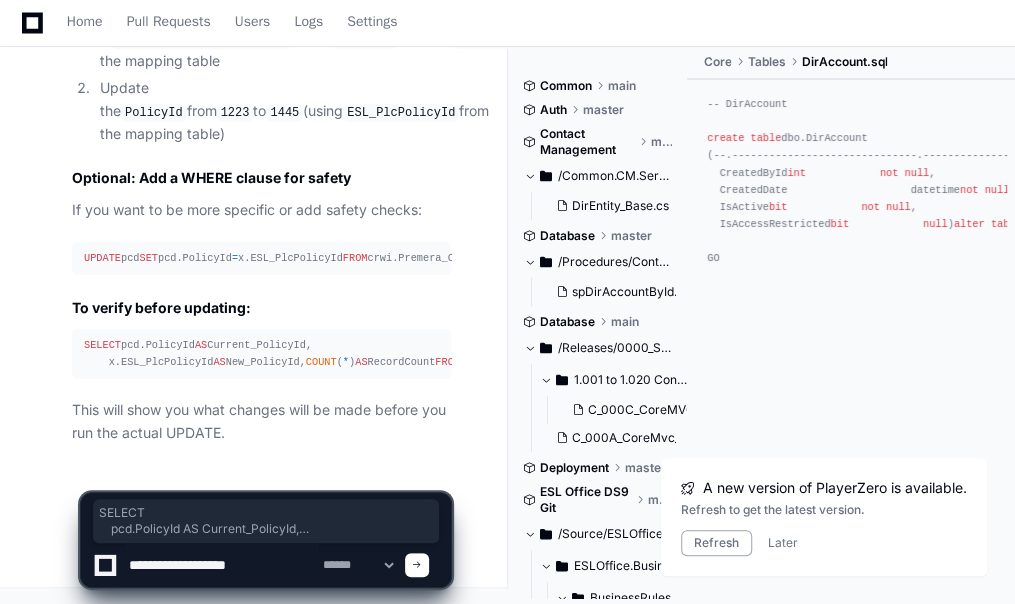 type on "**********" 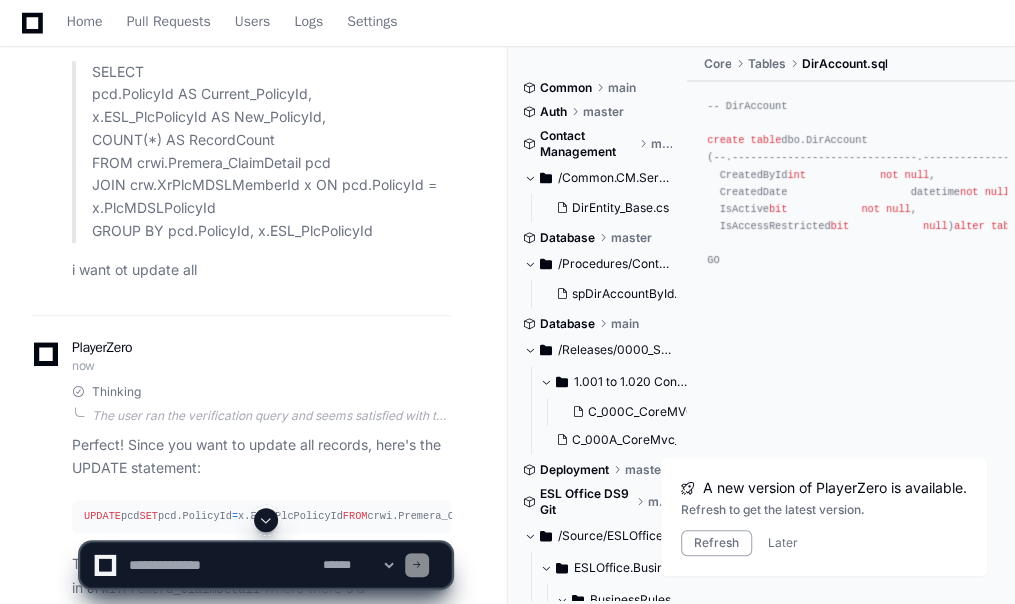 click 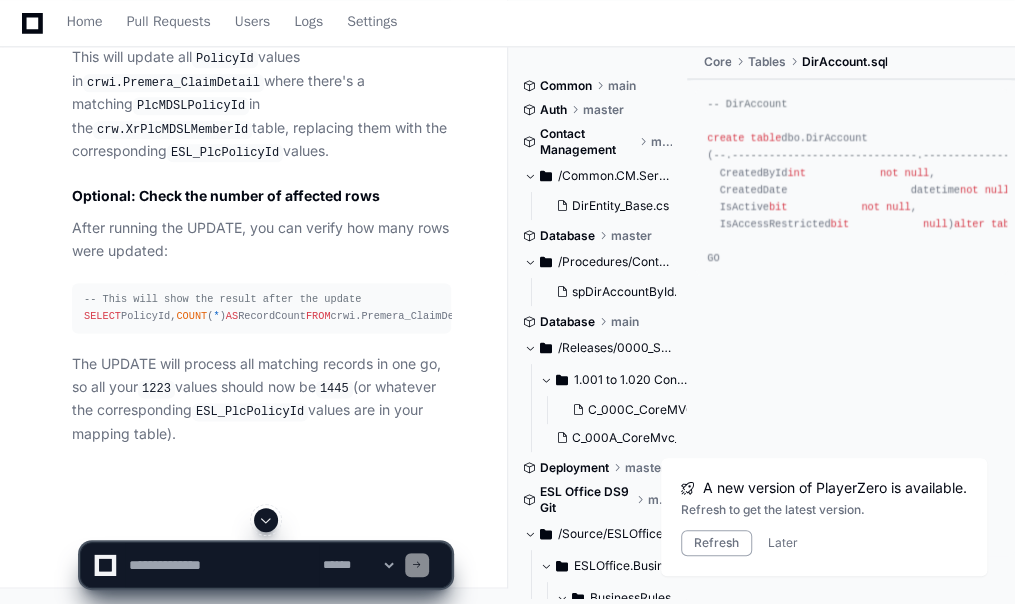 scroll, scrollTop: 4207, scrollLeft: 0, axis: vertical 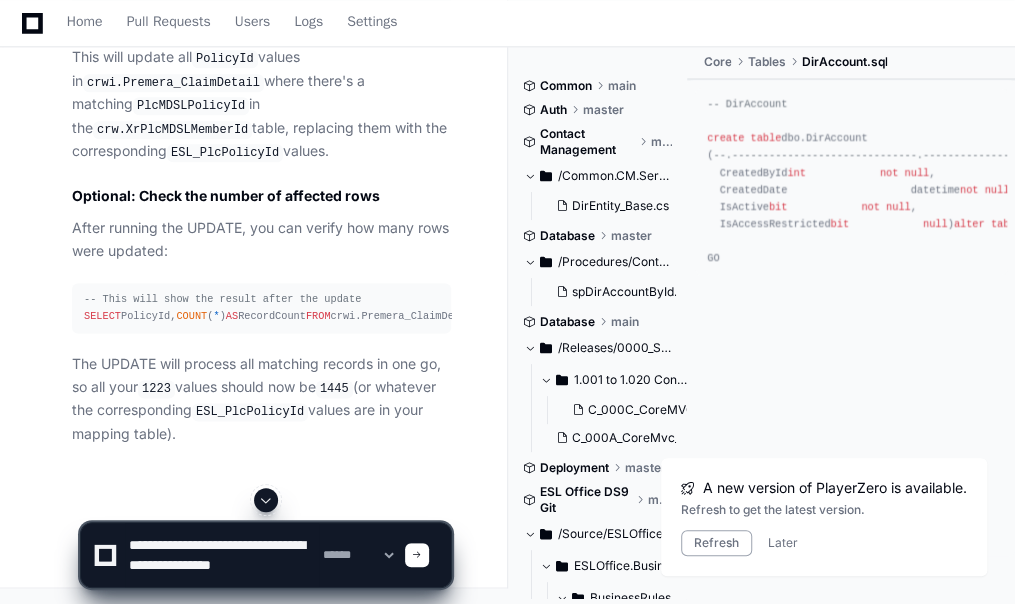 type on "**********" 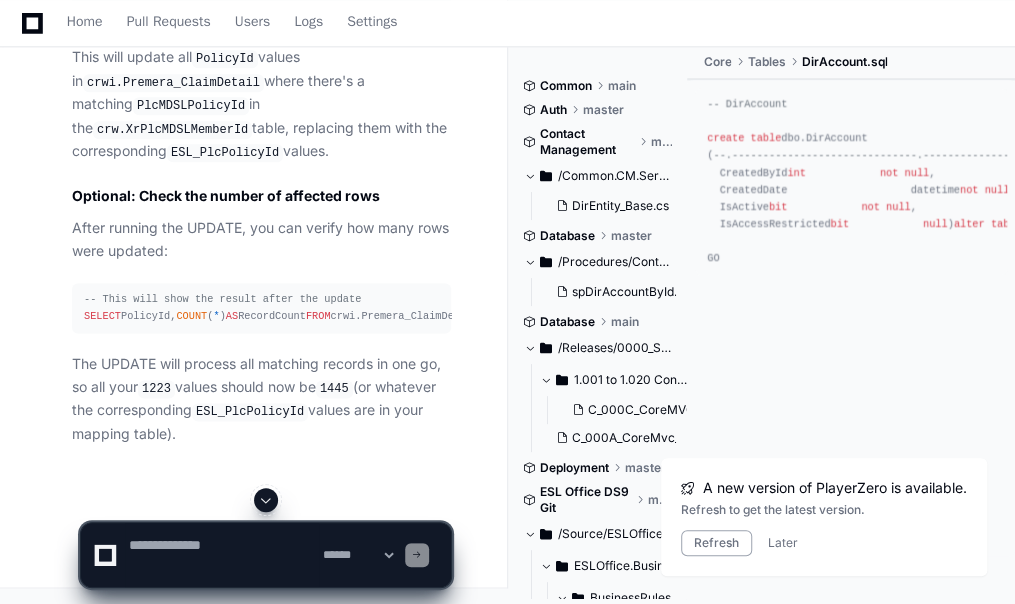 scroll, scrollTop: 0, scrollLeft: 0, axis: both 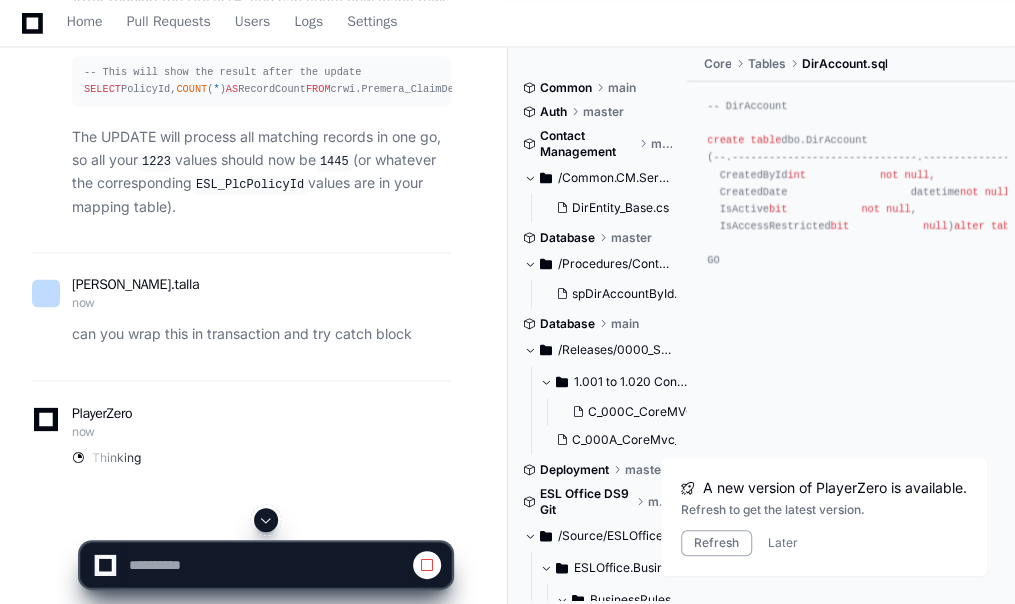 click 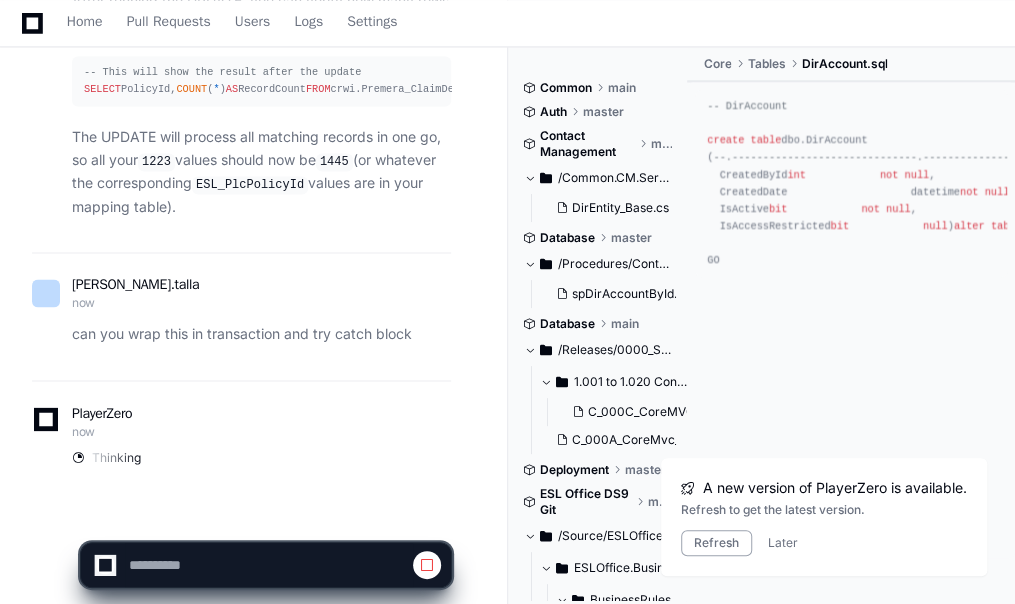 scroll, scrollTop: 4851, scrollLeft: 0, axis: vertical 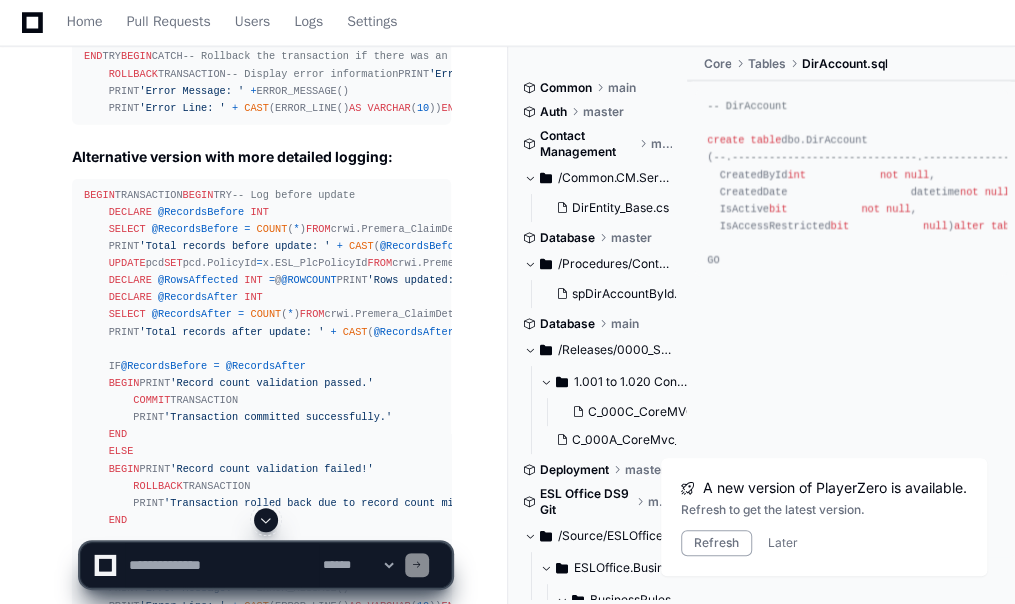 click 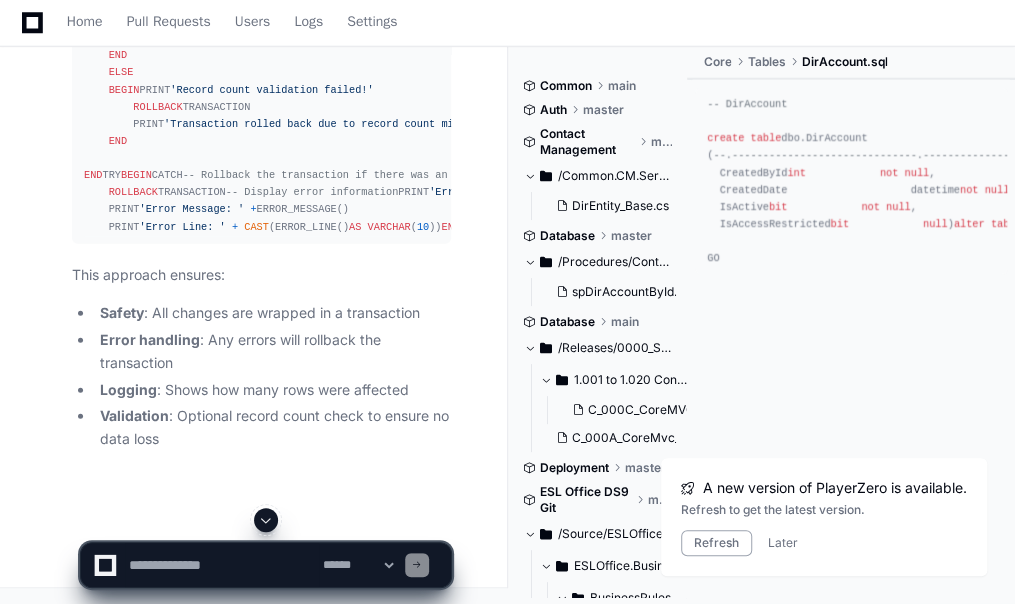 scroll, scrollTop: 5962, scrollLeft: 0, axis: vertical 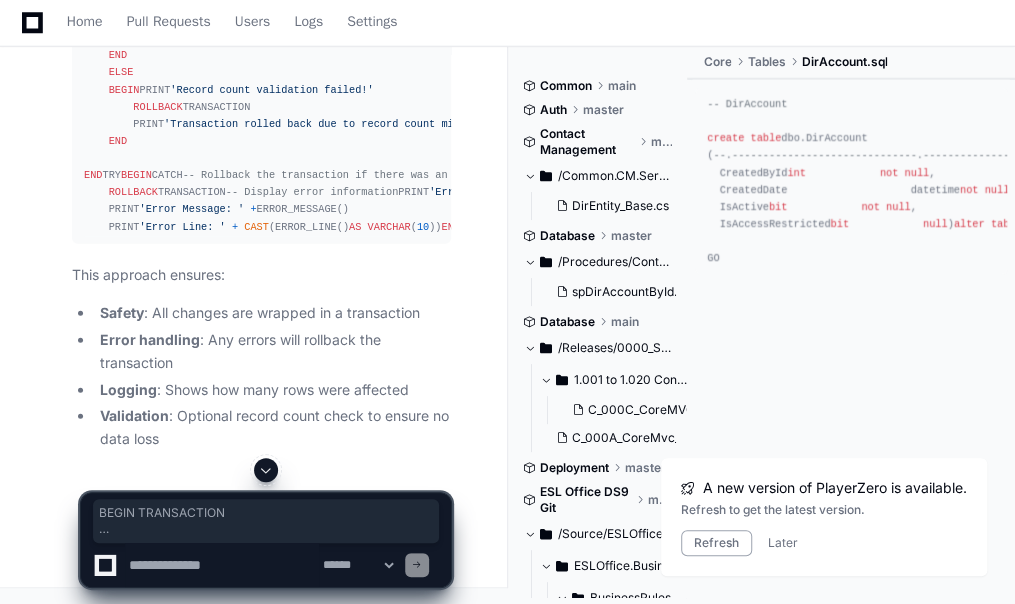 drag, startPoint x: 83, startPoint y: 156, endPoint x: 217, endPoint y: 261, distance: 170.23807 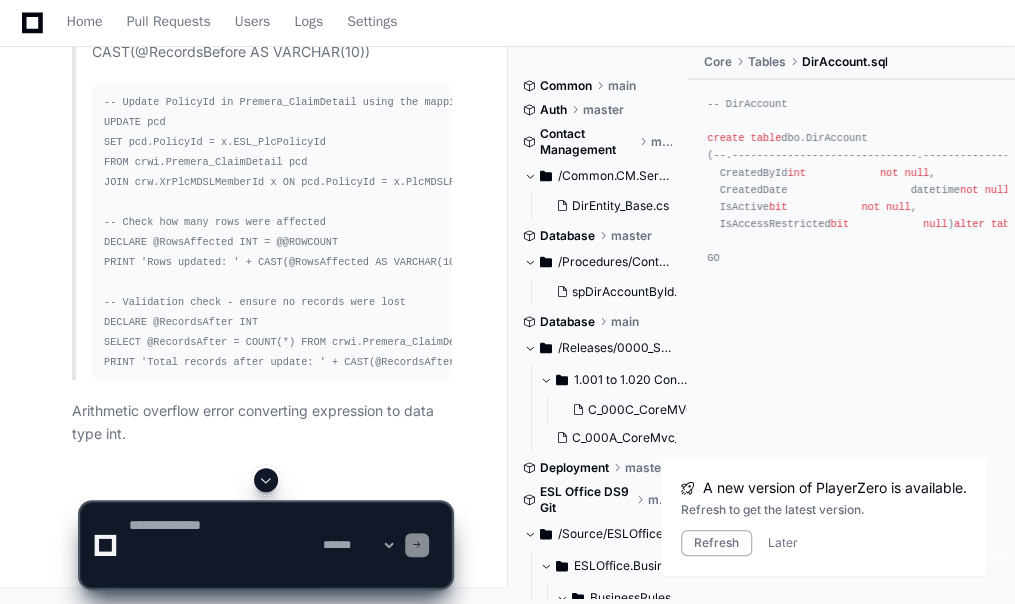 scroll, scrollTop: 0, scrollLeft: 0, axis: both 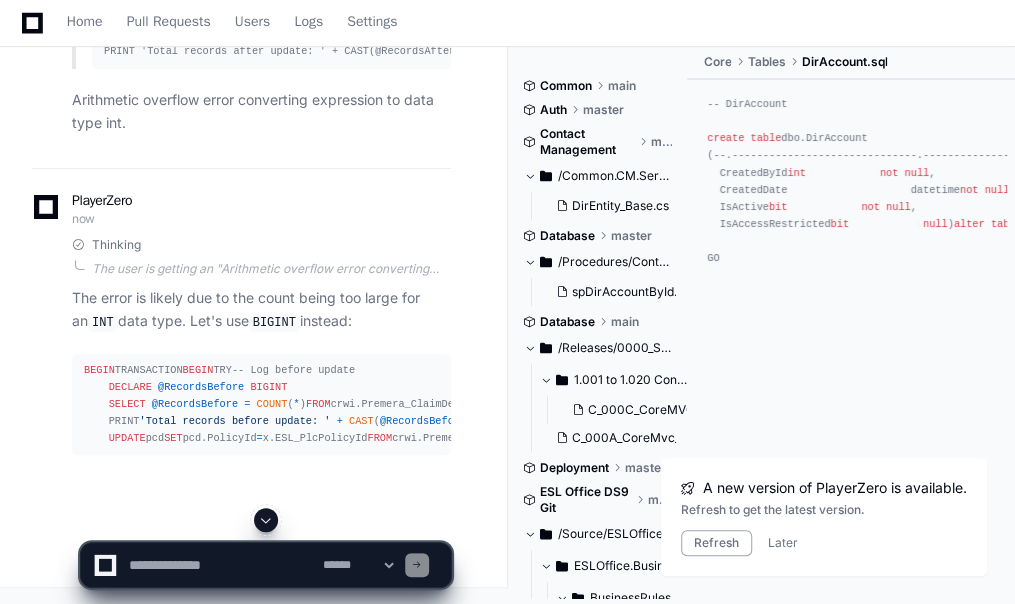 click 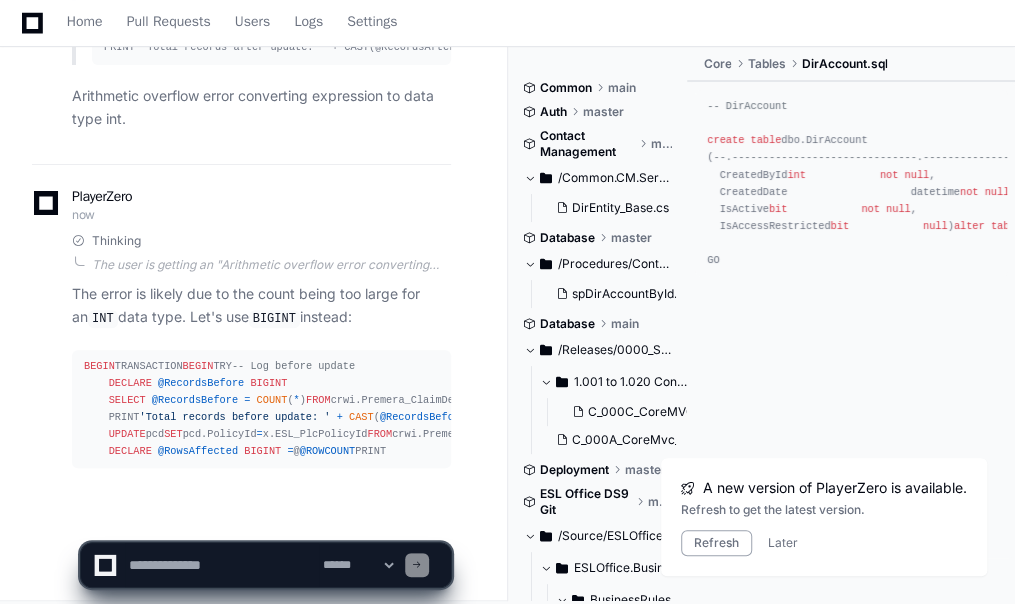 scroll, scrollTop: 7878, scrollLeft: 0, axis: vertical 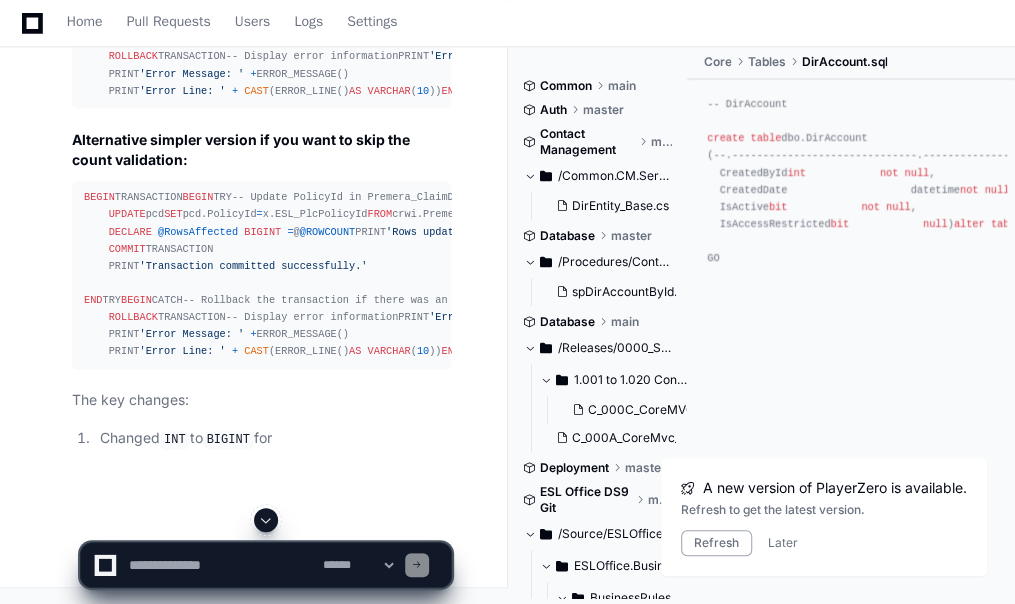 click 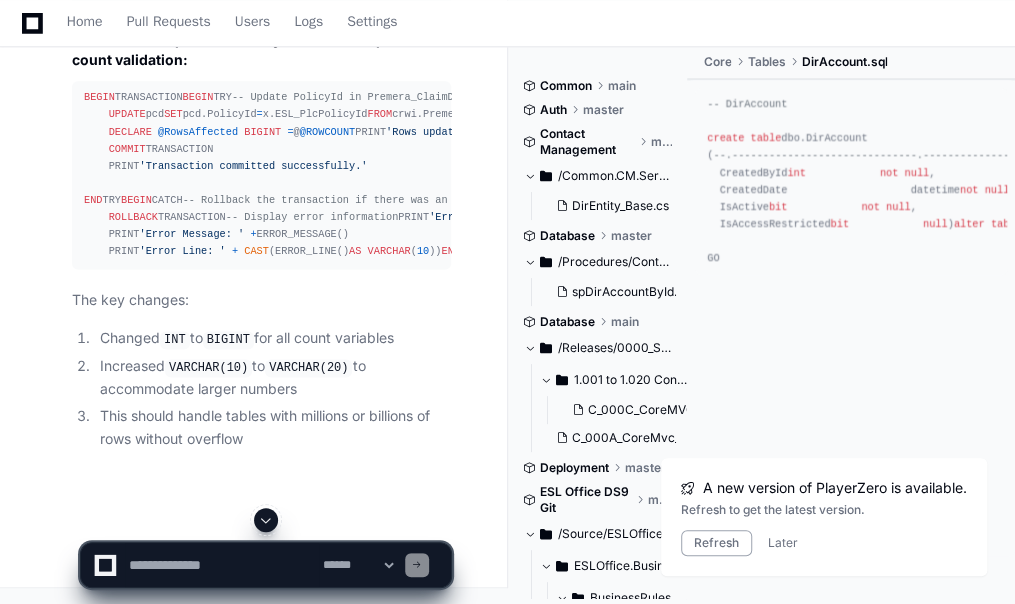 scroll, scrollTop: 8792, scrollLeft: 0, axis: vertical 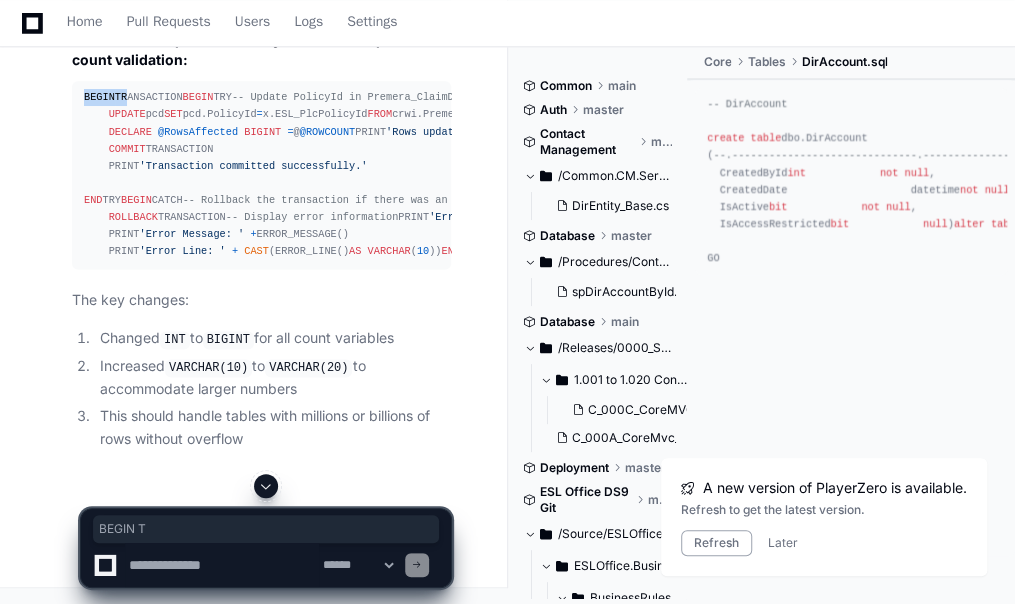 drag, startPoint x: 83, startPoint y: 181, endPoint x: 124, endPoint y: 186, distance: 41.303753 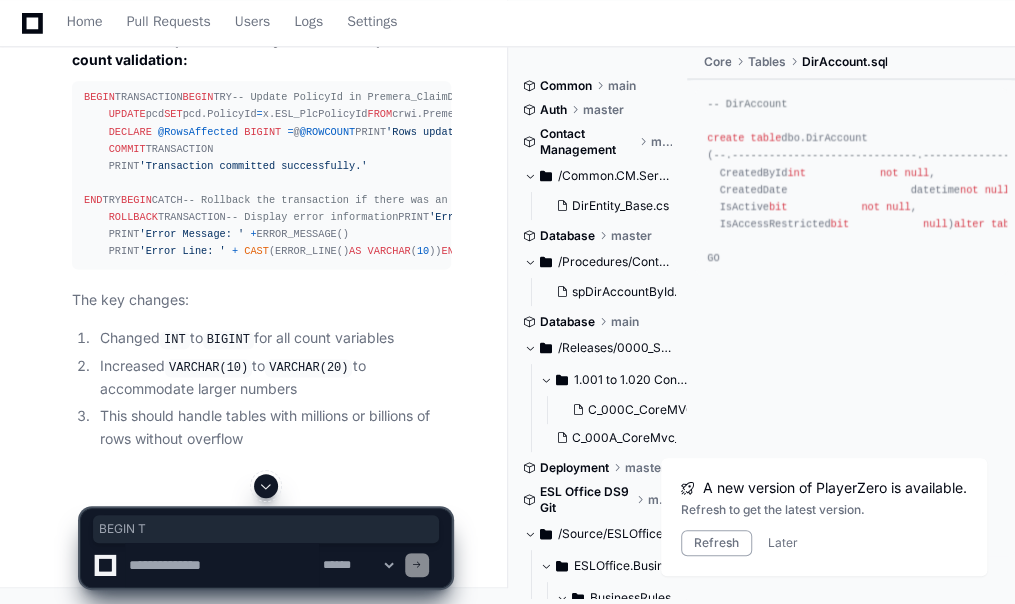 click on "BEGIN  TRANSACTION
BEGIN  TRY
-- Update PolicyId in Premera_ClaimDetail using the mapping table
UPDATE  pcd
SET  pcd.PolicyId  =  x.ESL_PlcPolicyId
FROM  crwi.Premera_ClaimDetail pcd
JOIN  crw.XrPlcMDSLMemberId x  ON  pcd.PolicyId  =  x.PlcMDSLPolicyId
-- Check how many rows were affected
DECLARE   @RowsAffected   BIGINT   =  @ @ROWCOUNT
PRINT  'Rows updated: '   +   CAST ( @RowsAffected   AS   VARCHAR ( 20 ))
-- Commit the transaction if everything succeeded
COMMIT  TRANSACTION
PRINT  'Transaction committed successfully.'
END  TRY
BEGIN  CATCH
-- Rollback the transaction if there was an error
ROLLBACK  TRANSACTION
-- Display error information
PRINT  'Error occurred. Transaction rolled back.'
PRINT  'Error Number: '   +   CAST (ERROR_NUMBER()  AS   VARCHAR ( 10 ))
PRINT  'Error Message: '   +  ERROR_MESSAGE()
PRINT  'Error Line: '   +   CAST (ERROR_LINE()  AS   VARCHAR ( 10 ))
END  CATCH" 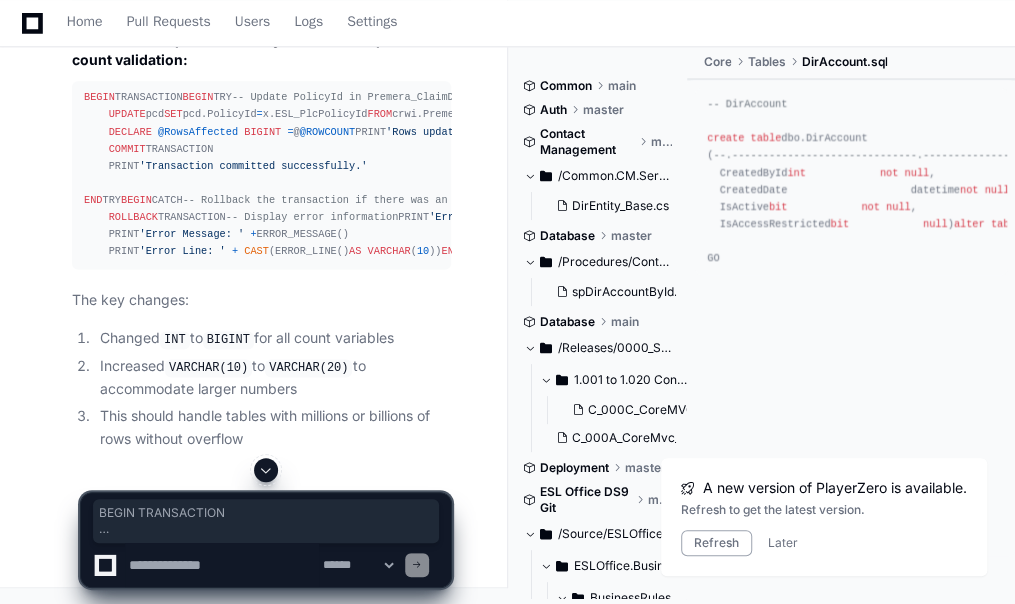 scroll, scrollTop: 8992, scrollLeft: 0, axis: vertical 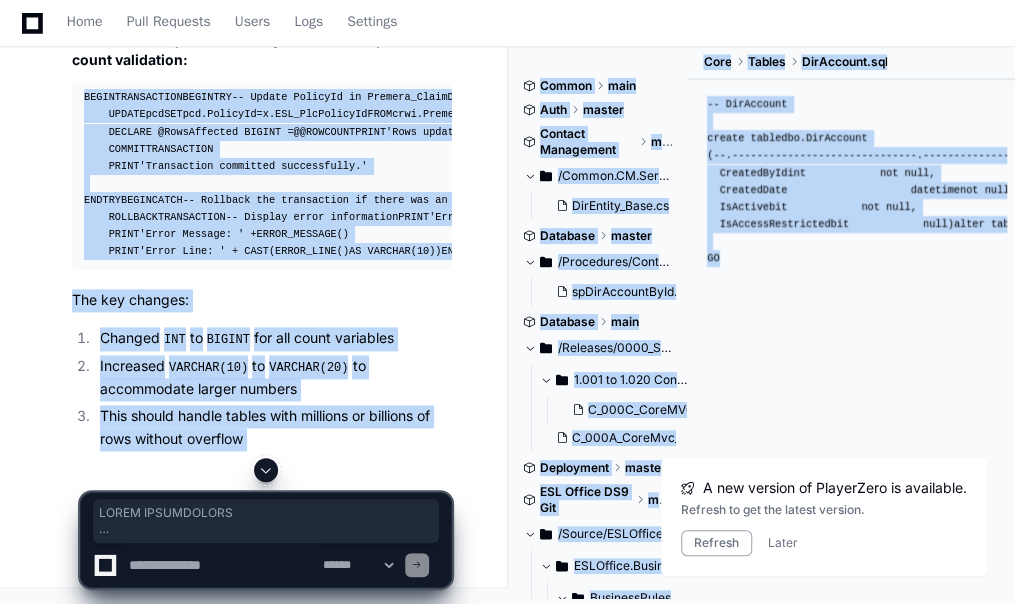 copy on "BEGIN  TRANSACTION
BEGIN  TRY
-- Update PolicyId in Premera_ClaimDetail using the mapping table
UPDATE  pcd
SET  pcd.PolicyId  =  x.ESL_PlcPolicyId
FROM  crwi.Premera_ClaimDetail pcd
JOIN  crw.XrPlcMDSLMemberId x  ON  pcd.PolicyId  =  x.PlcMDSLPolicyId
-- Check how many rows were affected
DECLARE   @RowsAffected   BIGINT   =  @ @ROWCOUNT
PRINT  'Rows updated: '   +   CAST ( @RowsAffected   AS   VARCHAR ( 20 ))
-- Commit the transaction if everything succeeded
COMMIT  TRANSACTION
PRINT  'Transaction committed successfully.'
END  TRY
BEGIN  CATCH
-- Rollback the transaction if there was an error
ROLLBACK  TRANSACTION
-- Display error information
PRINT  'Error occurred. Transaction rolled back.'
PRINT  'Error Number: '   +   CAST (ERROR_NUMBER()  AS   VARCHAR ( 10 ))
PRINT  'Error Message: '   +  ERROR_MESSAGE()
PRINT  'Error Line: '   +   CAST (ERROR_LINE()  AS   VARCHAR ( 10 ))
END  CATCH
The key changes:
Chan..." 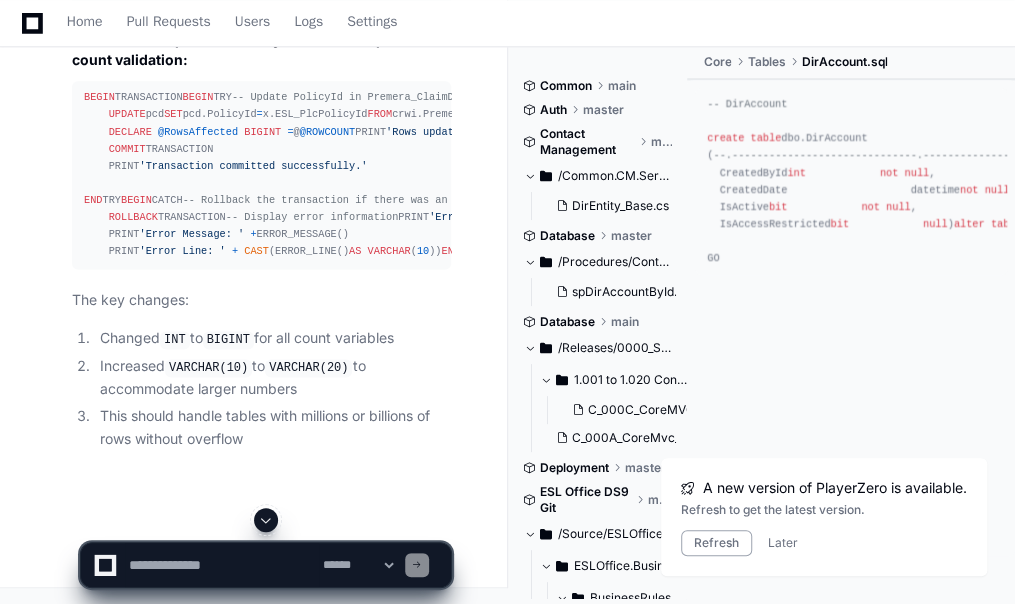 scroll, scrollTop: 8731, scrollLeft: 0, axis: vertical 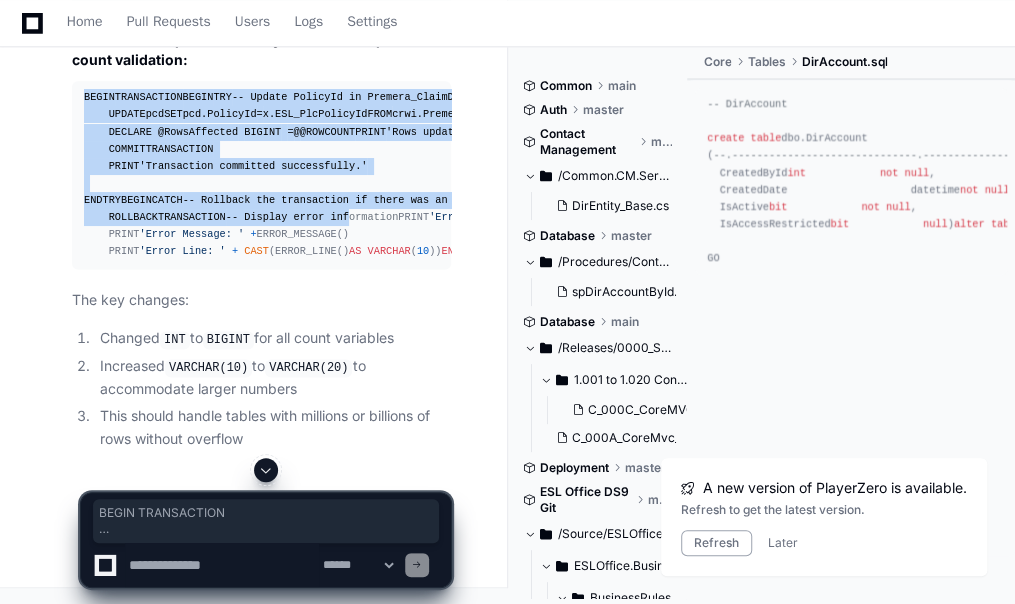 drag, startPoint x: 82, startPoint y: 241, endPoint x: 147, endPoint y: 384, distance: 157.0796 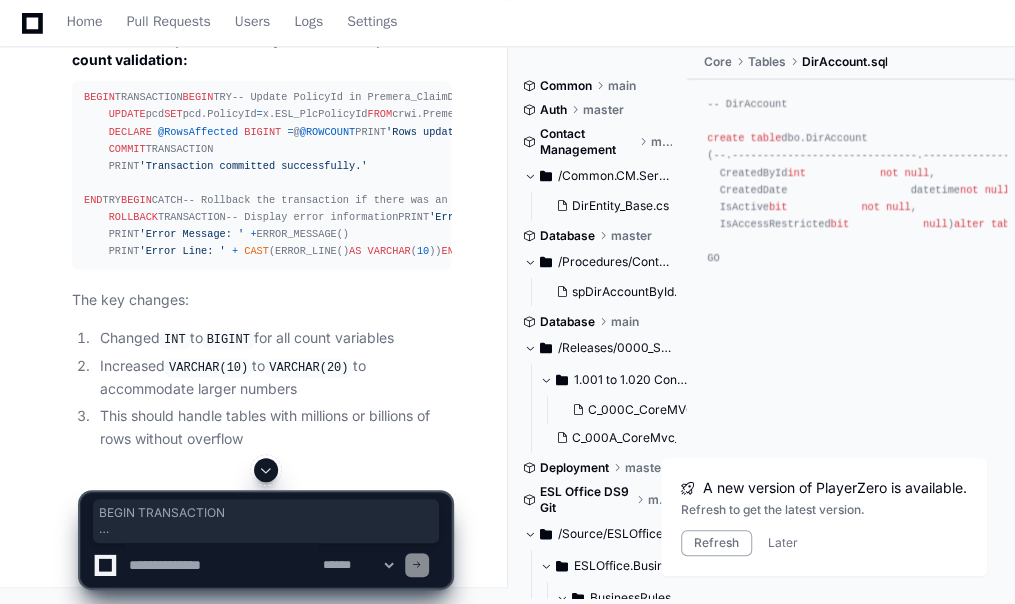 click 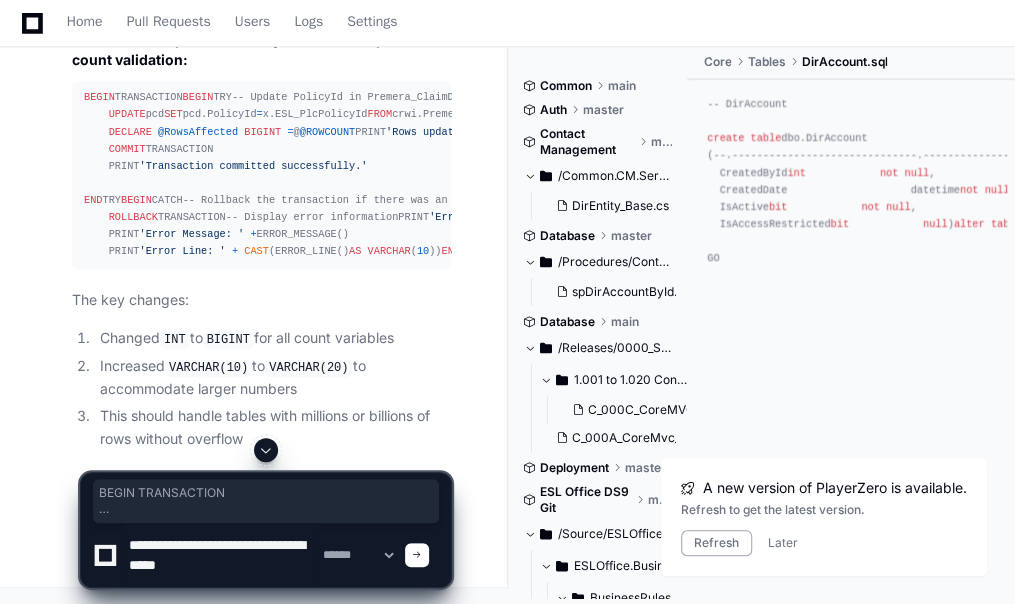 type on "**********" 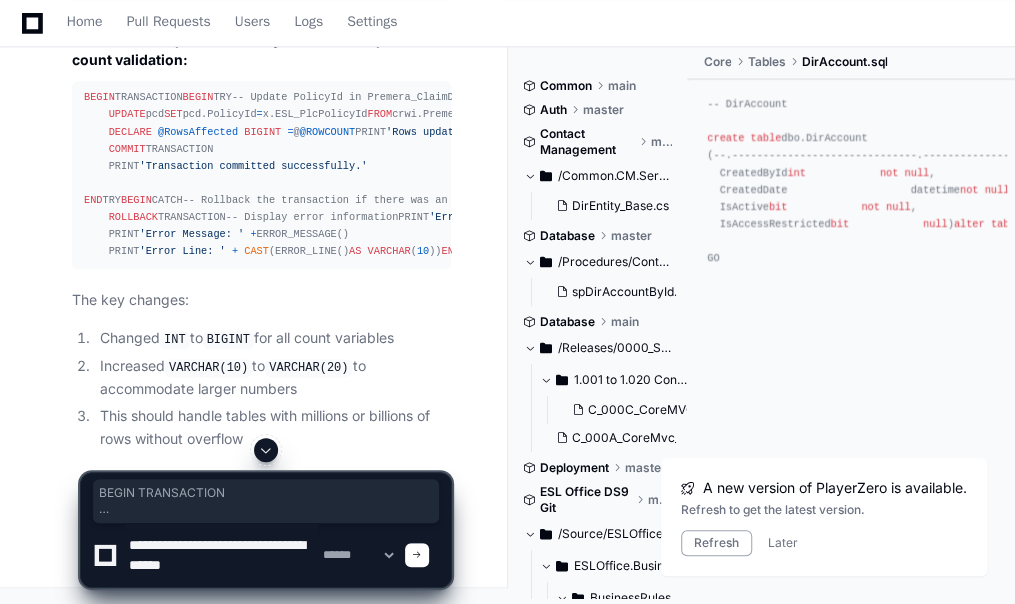type 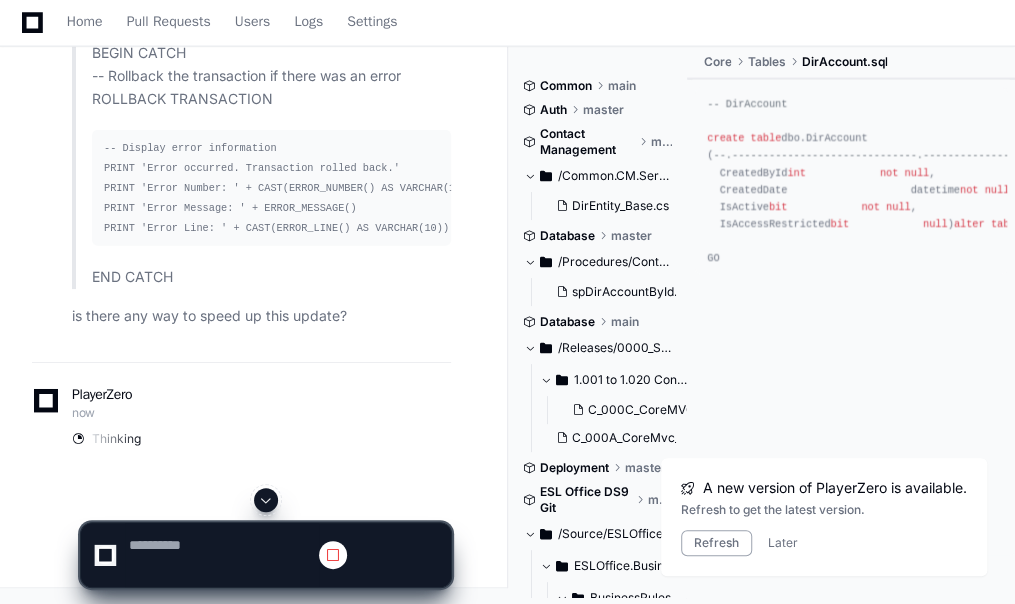 scroll, scrollTop: 0, scrollLeft: 0, axis: both 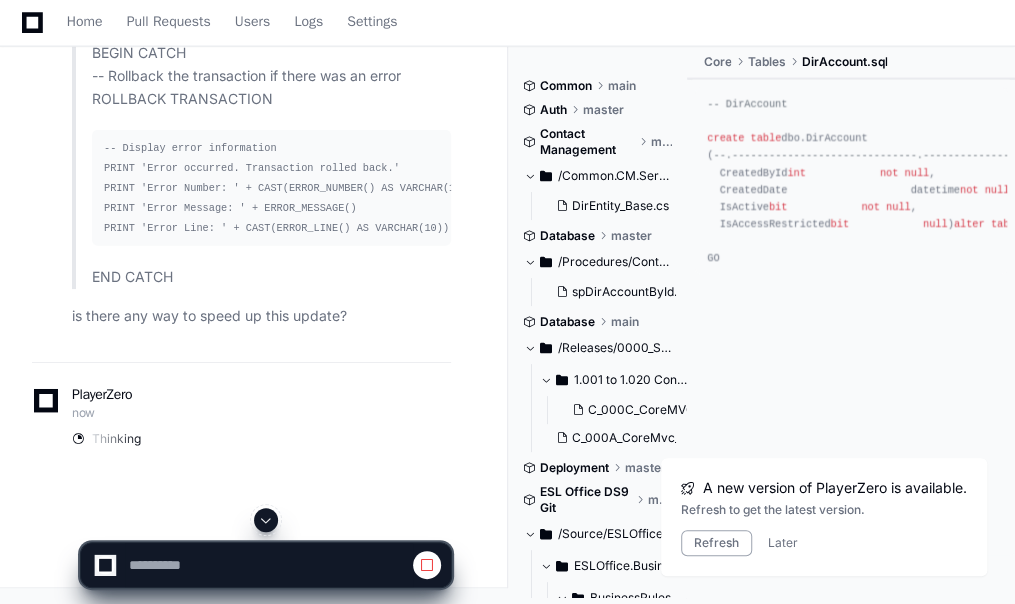 click 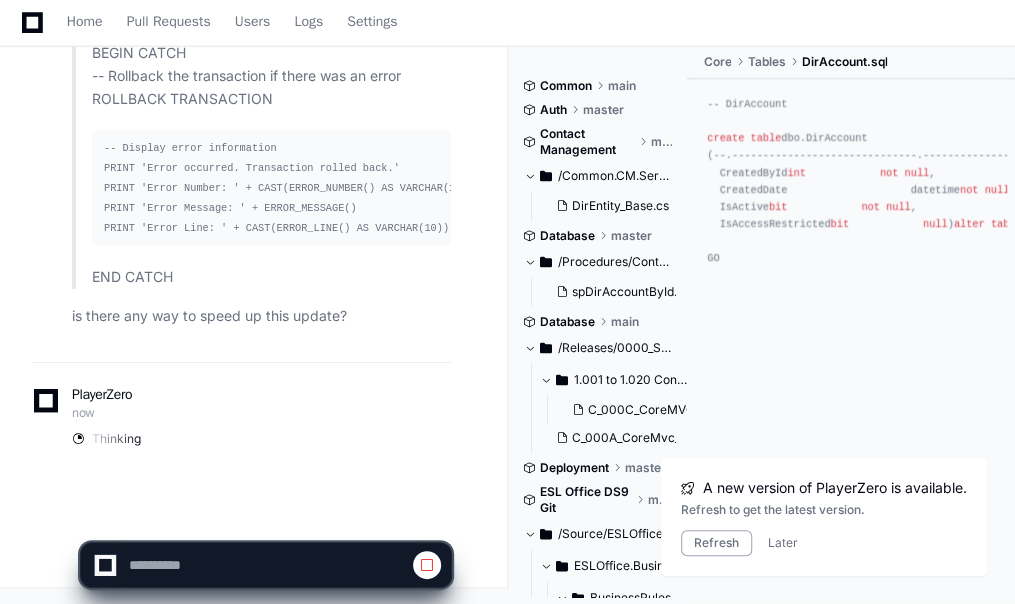 scroll, scrollTop: 10144, scrollLeft: 0, axis: vertical 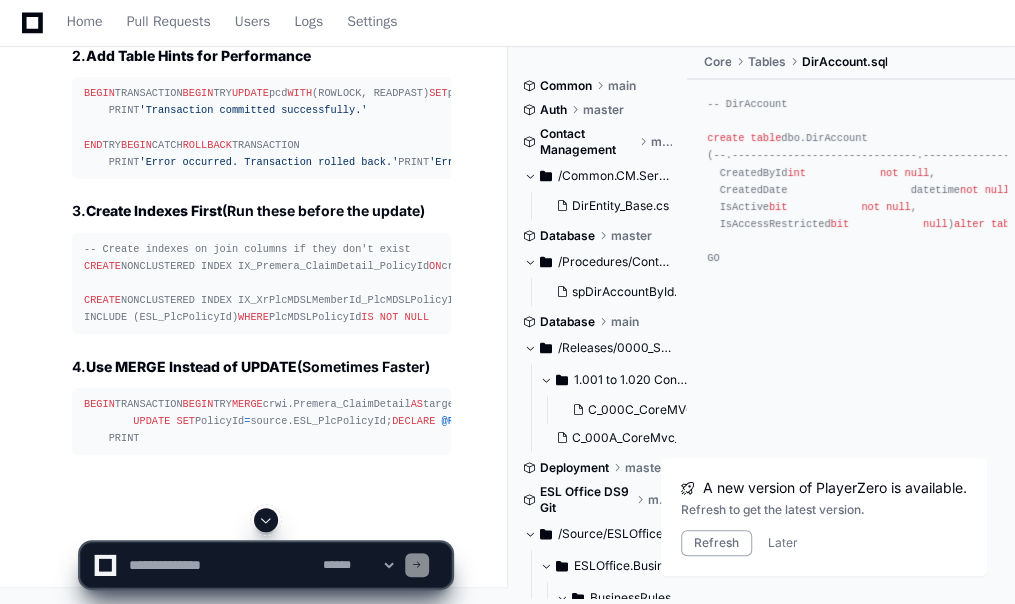 click 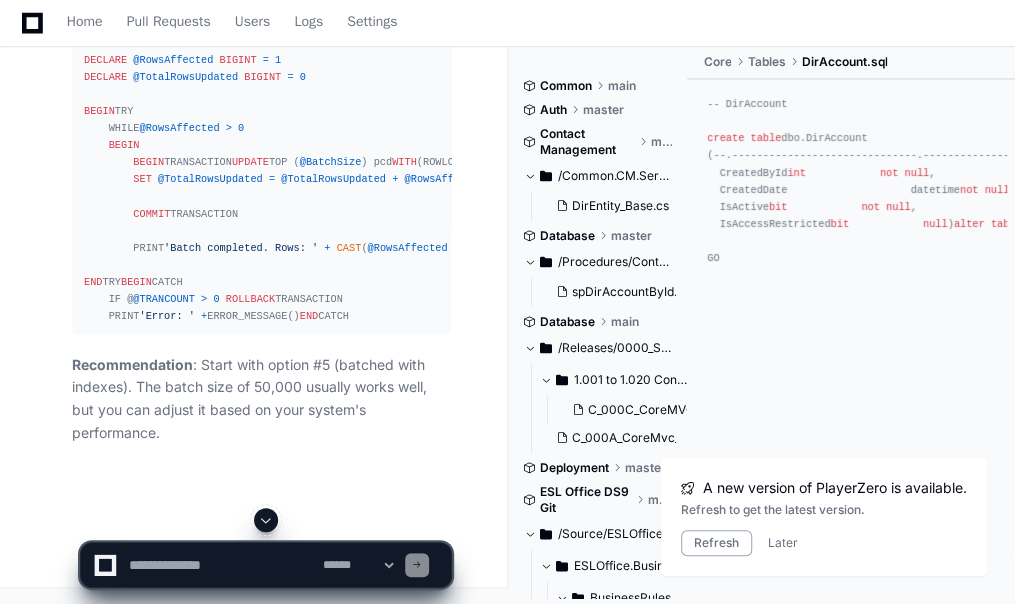 scroll, scrollTop: 11474, scrollLeft: 0, axis: vertical 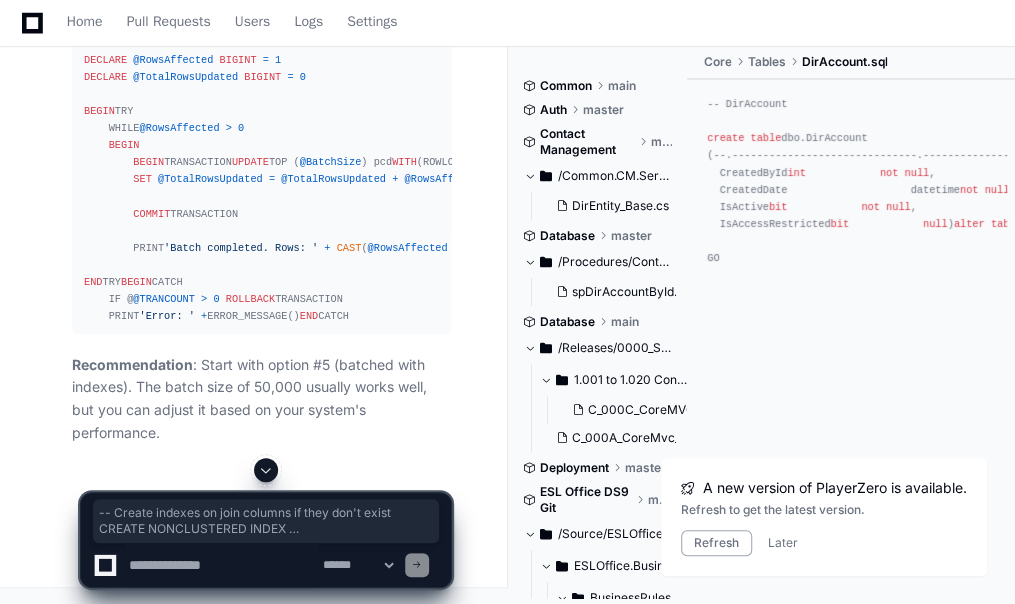 drag, startPoint x: 83, startPoint y: 315, endPoint x: 285, endPoint y: 448, distance: 241.85326 